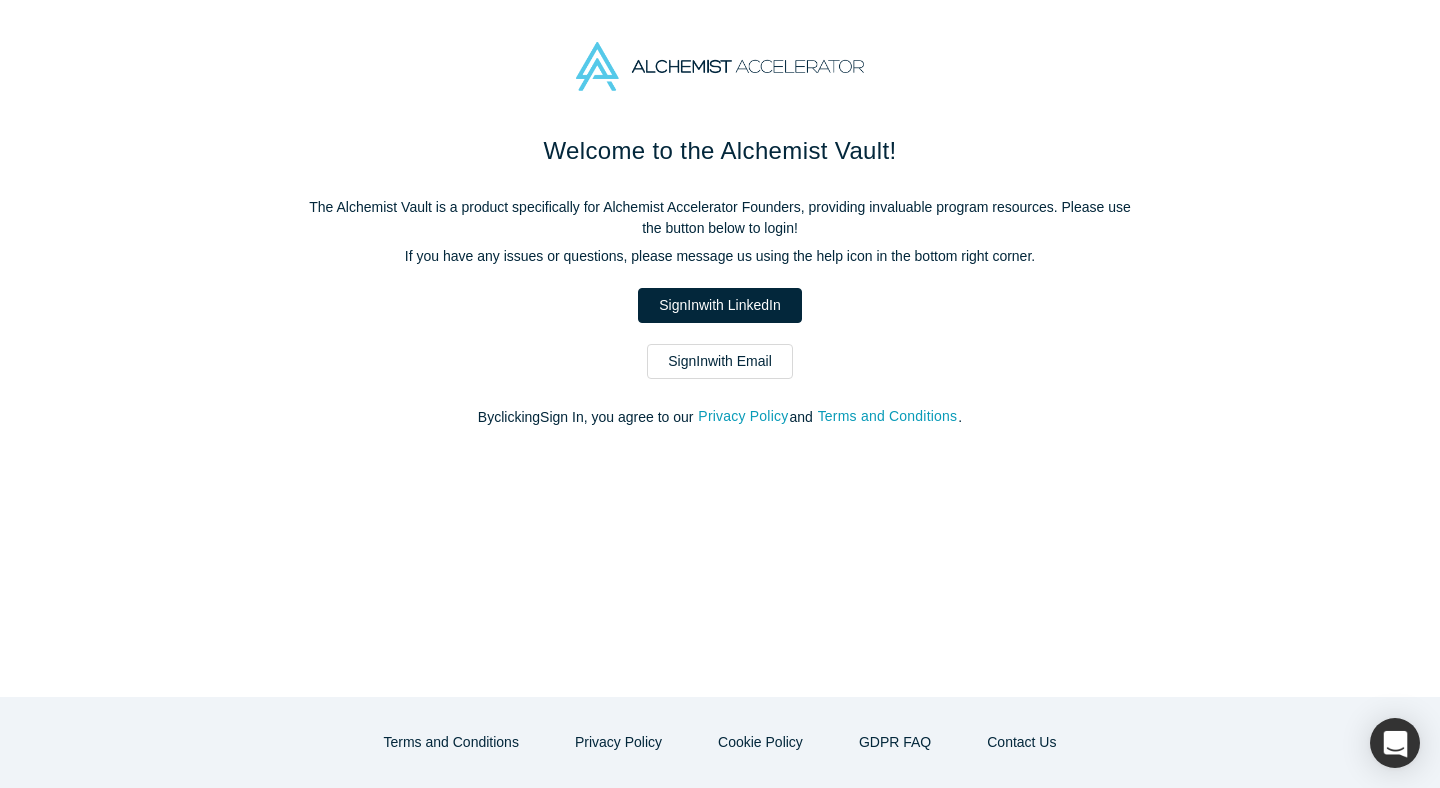 scroll, scrollTop: 0, scrollLeft: 0, axis: both 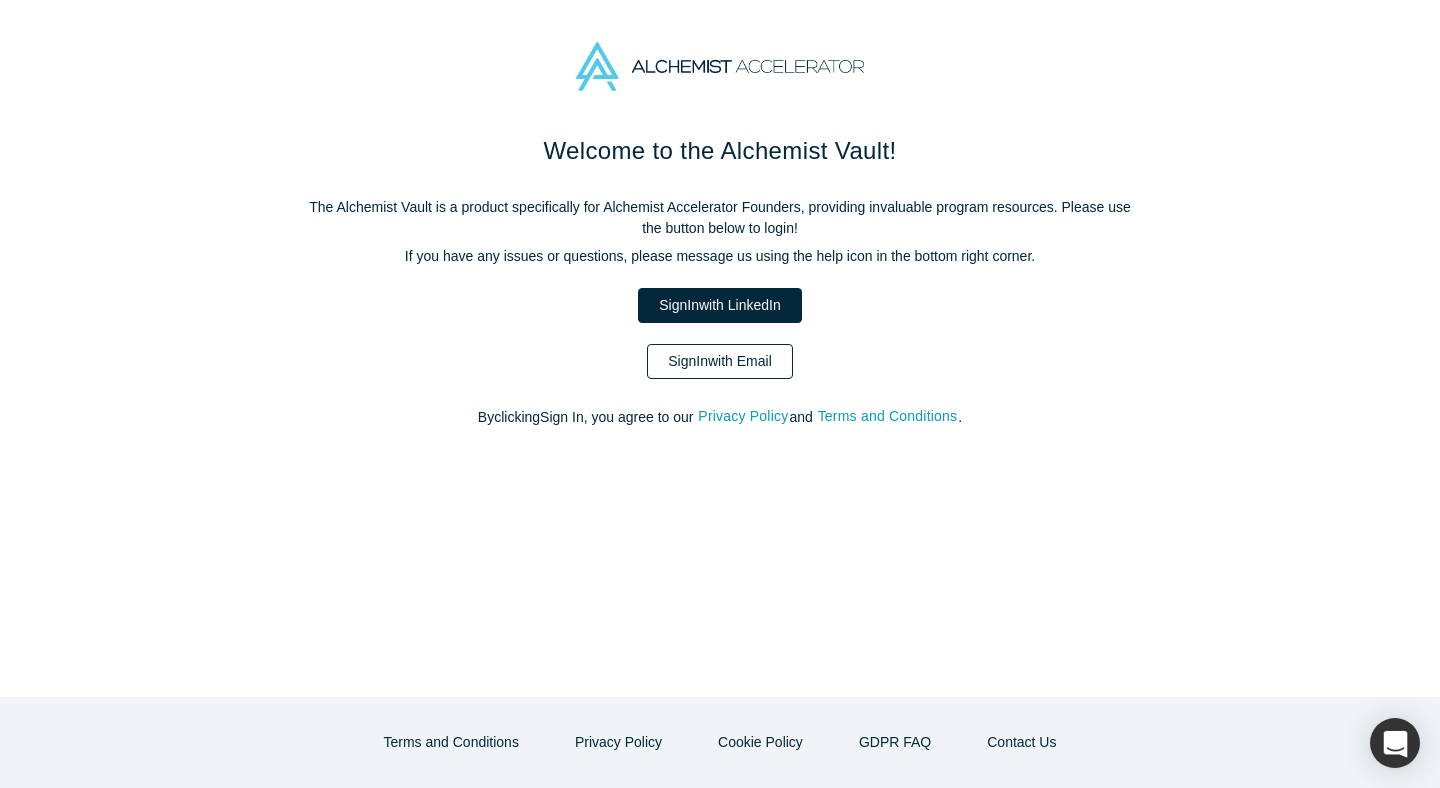 click on "Sign  In  with Email" at bounding box center [720, 361] 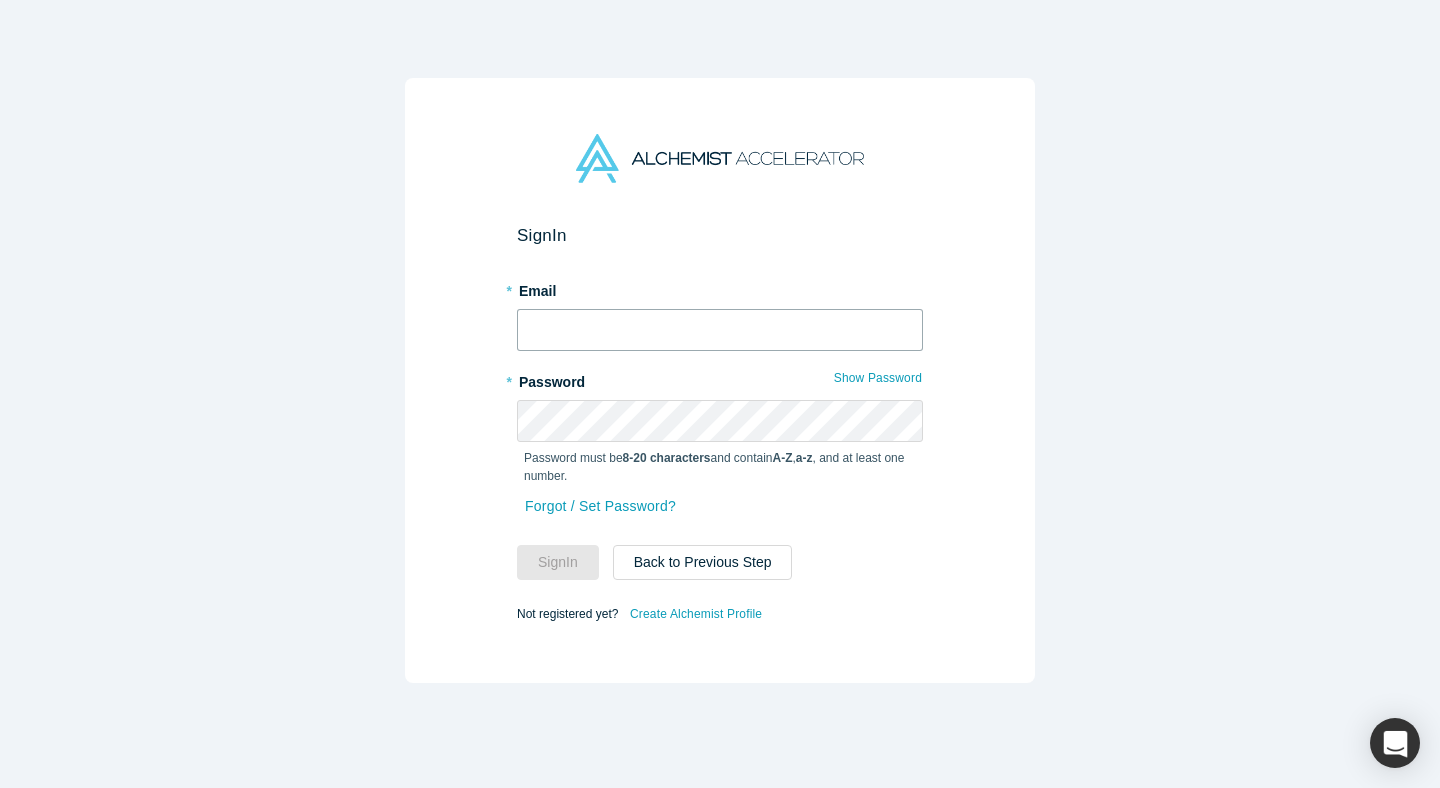 type on "[EMAIL_ADDRESS]" 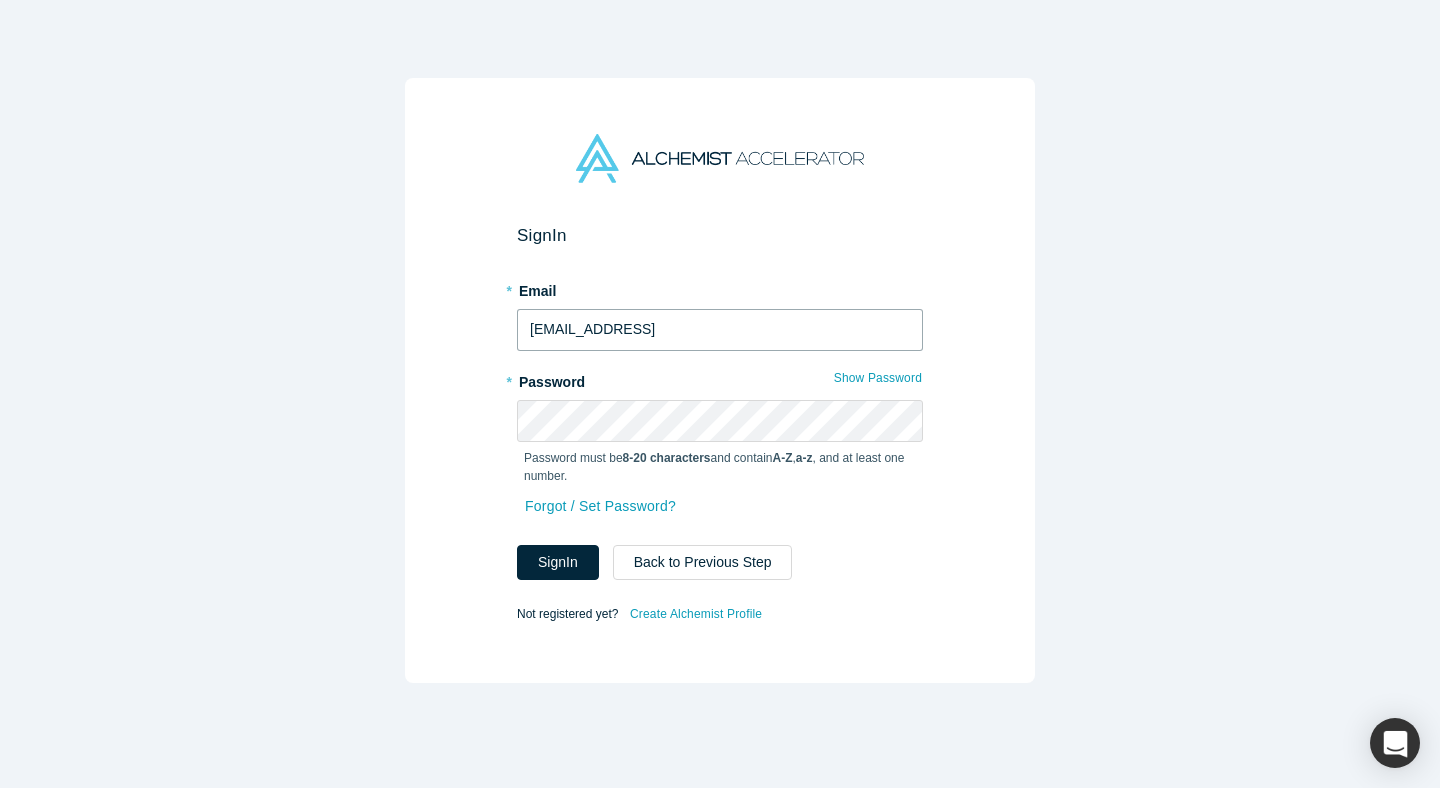 click on "[EMAIL_ADDRESS]" at bounding box center (720, 330) 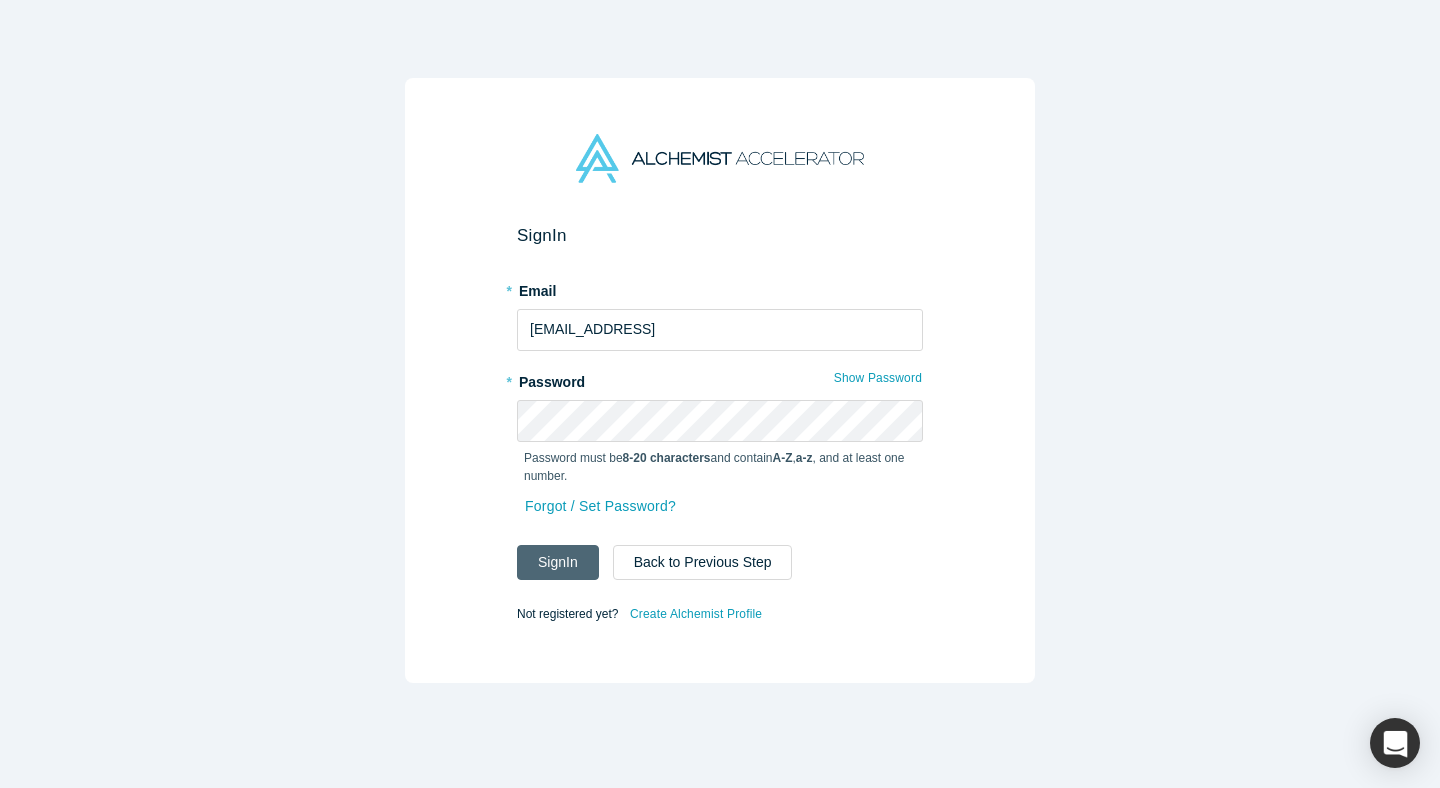 click on "Sign  In" at bounding box center [558, 562] 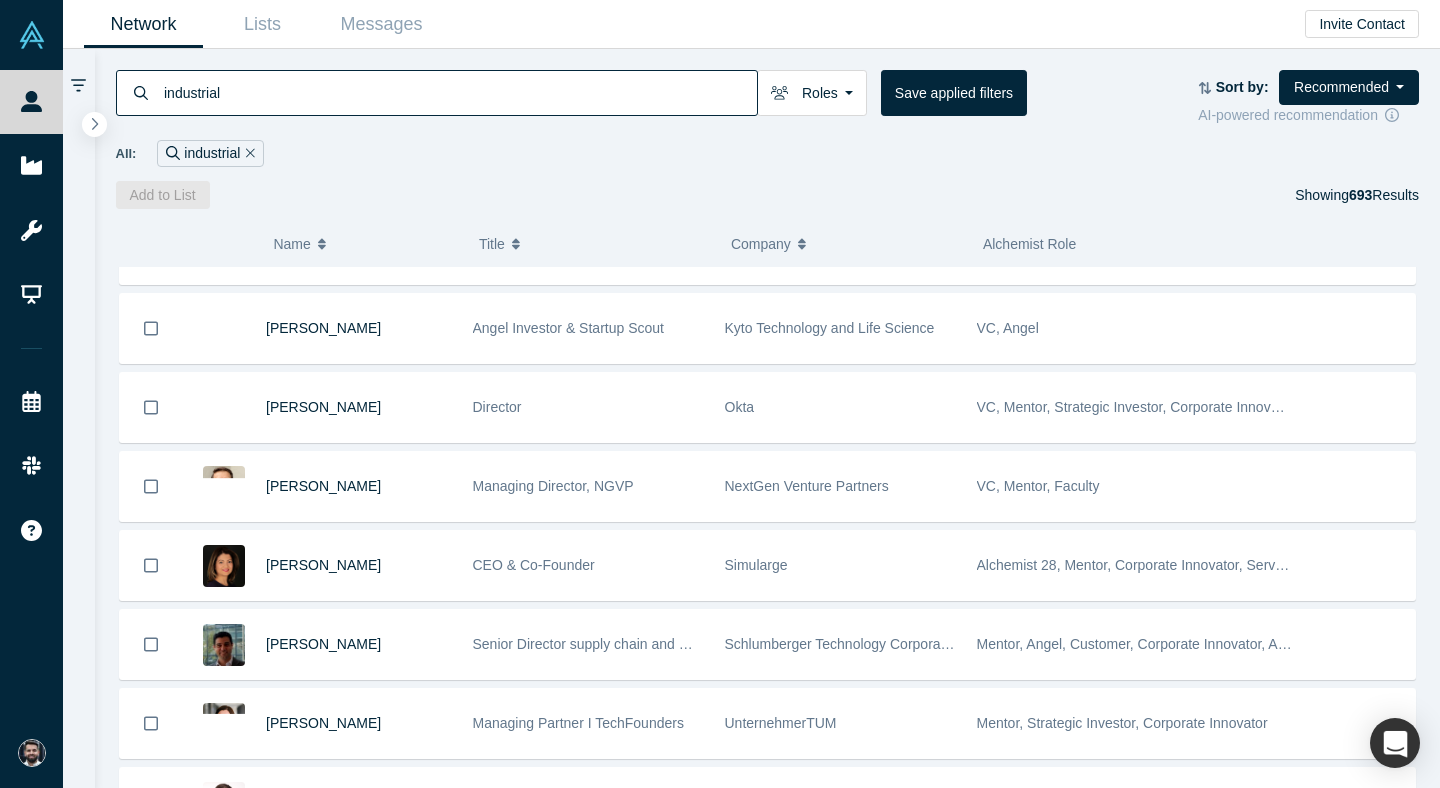 scroll, scrollTop: 1696, scrollLeft: 0, axis: vertical 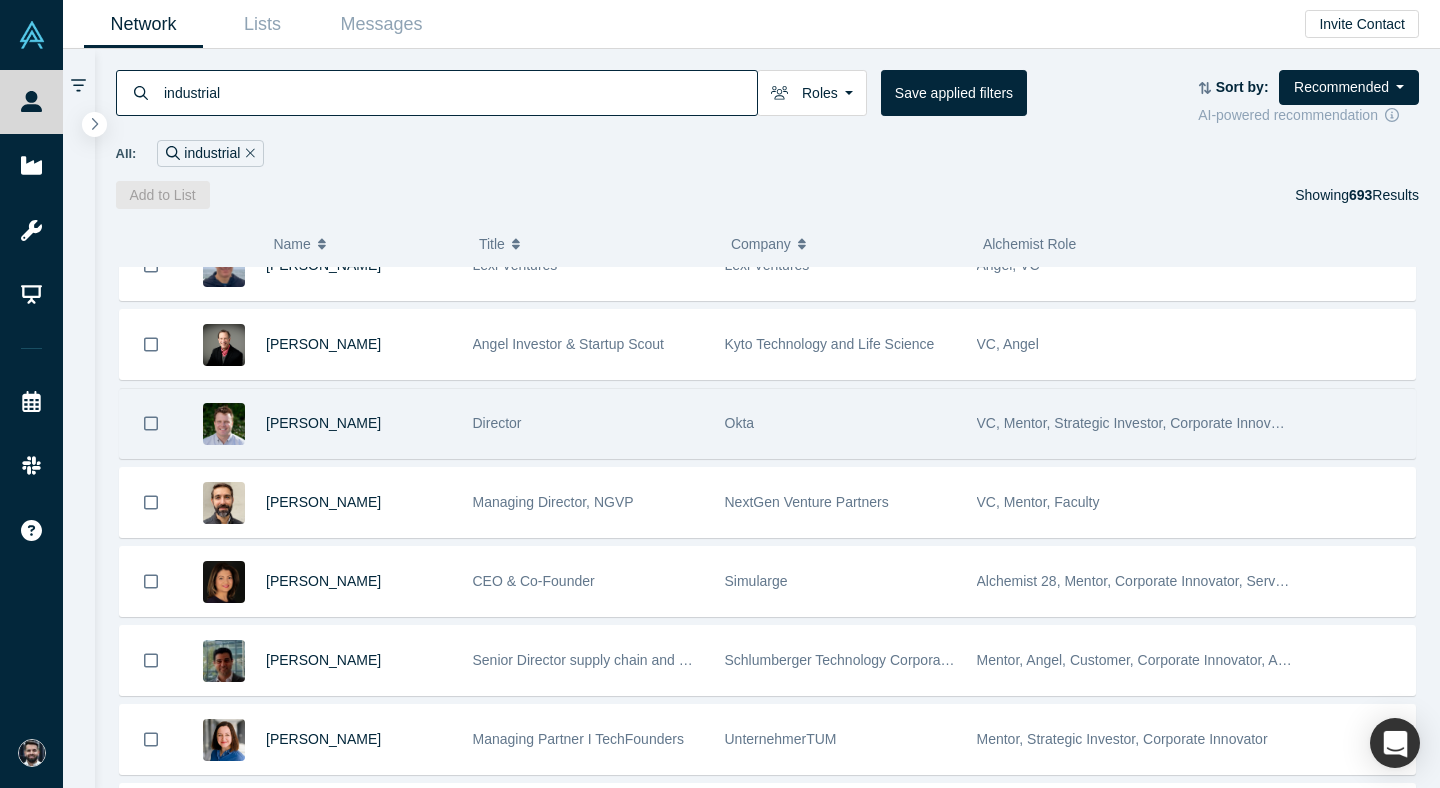 click on "Director" at bounding box center (588, 423) 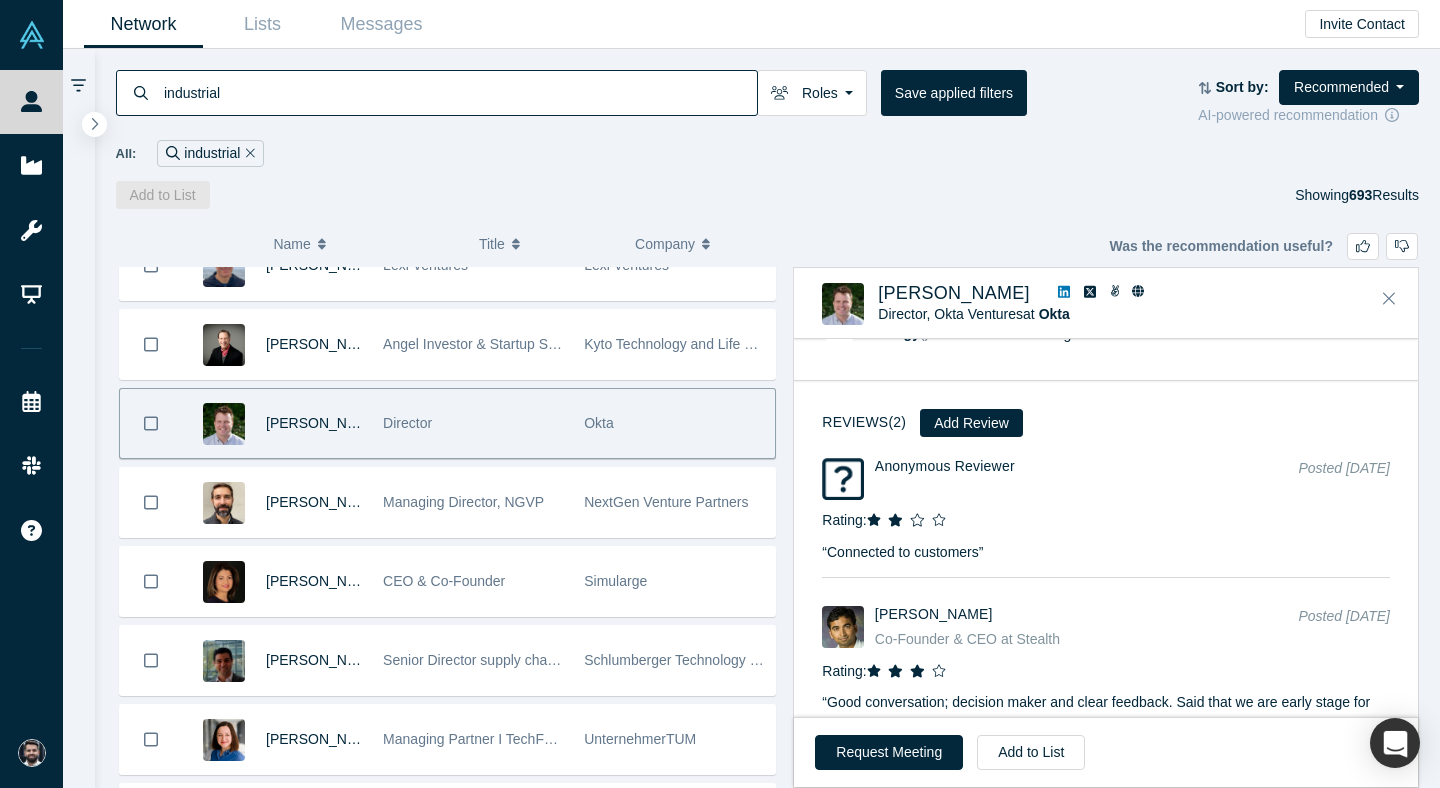 scroll, scrollTop: 2425, scrollLeft: 0, axis: vertical 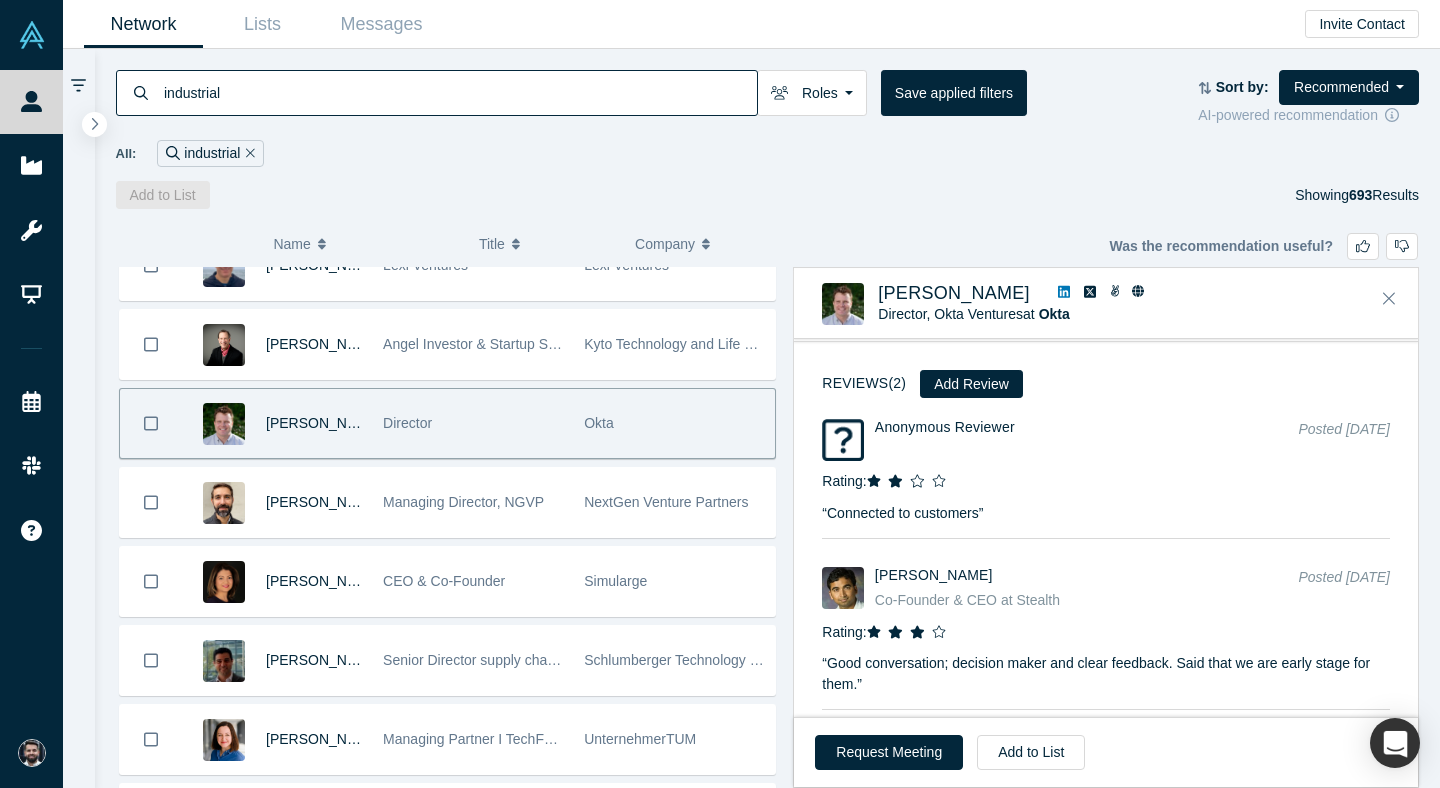 click at bounding box center (1064, 293) 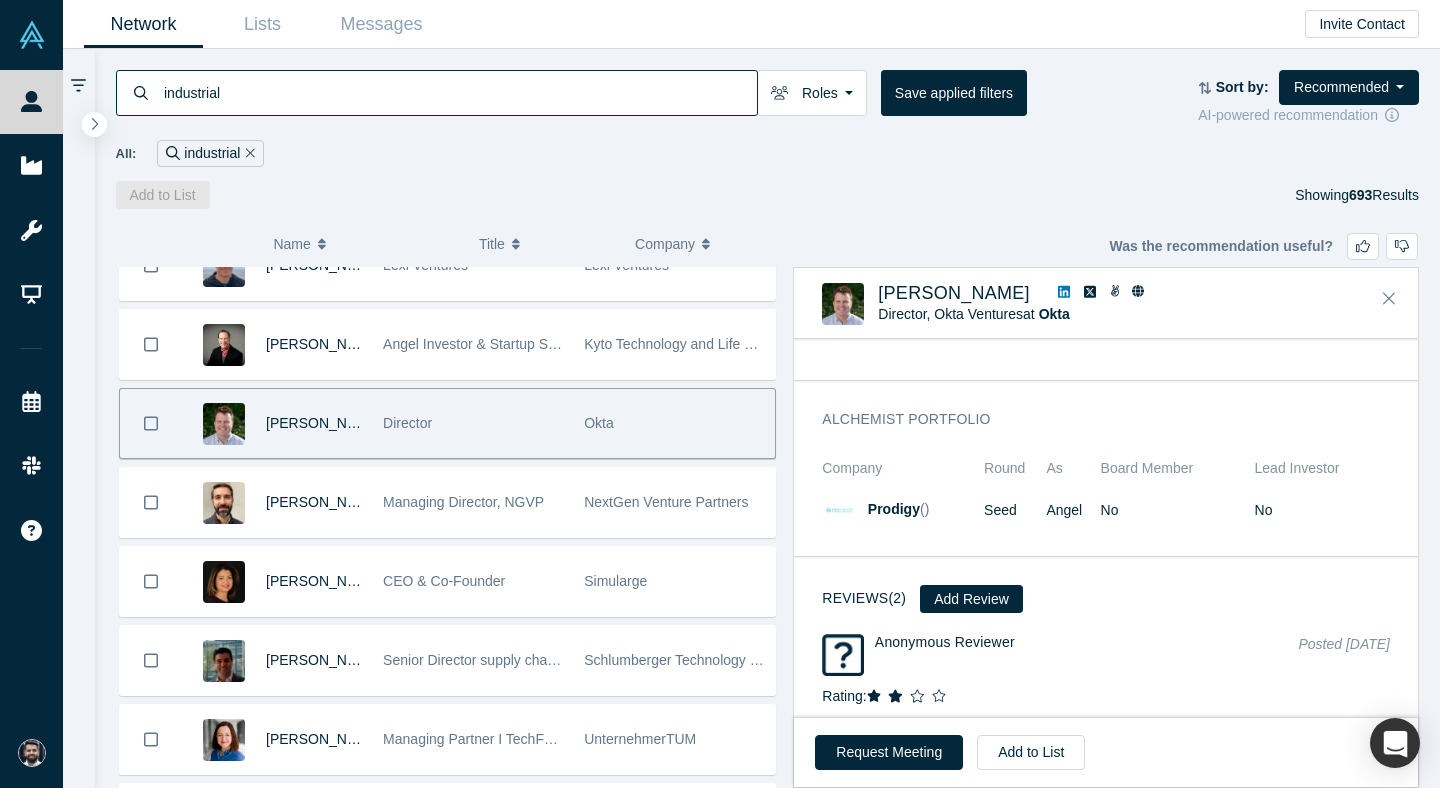 scroll, scrollTop: 2101, scrollLeft: 0, axis: vertical 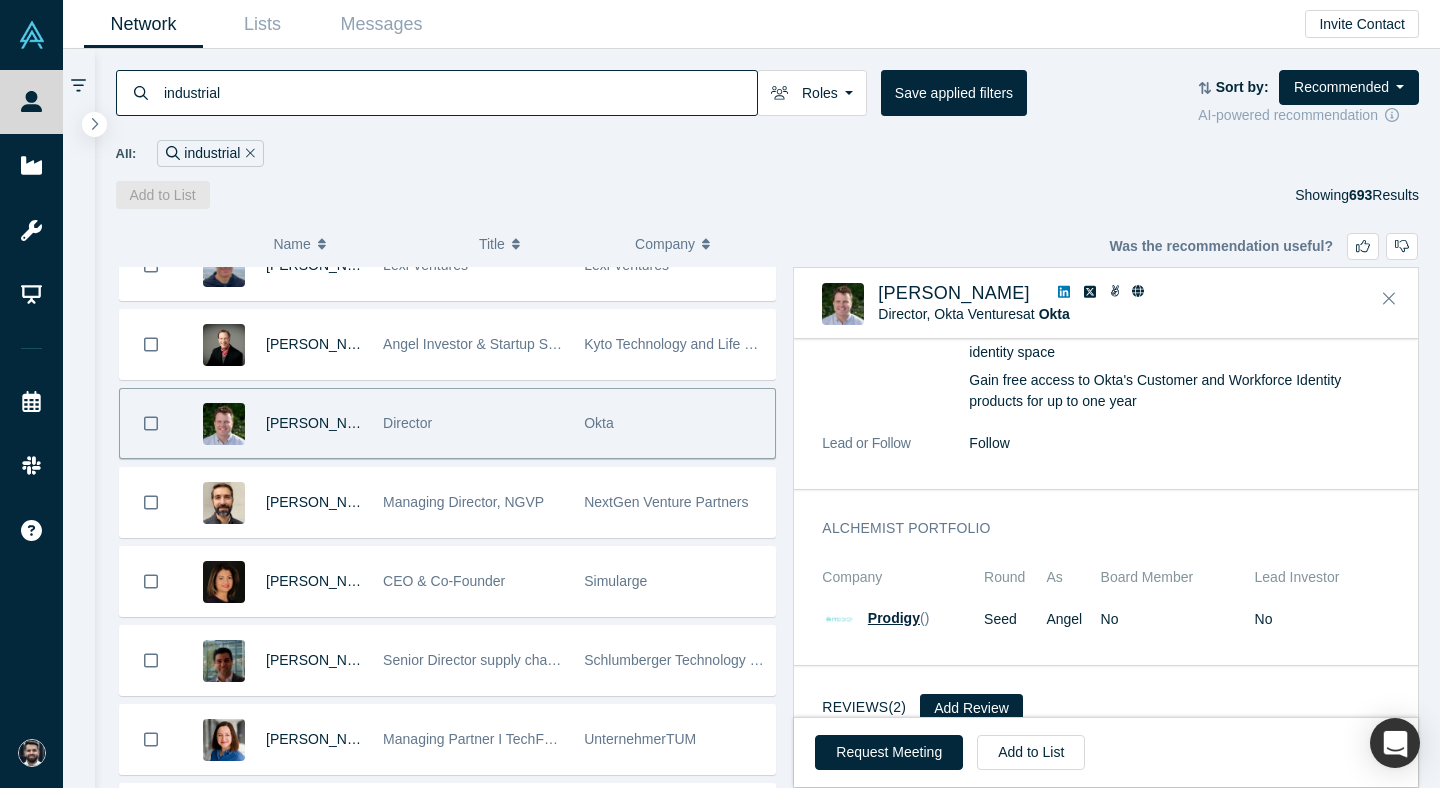click on "Prodigy" at bounding box center [894, 618] 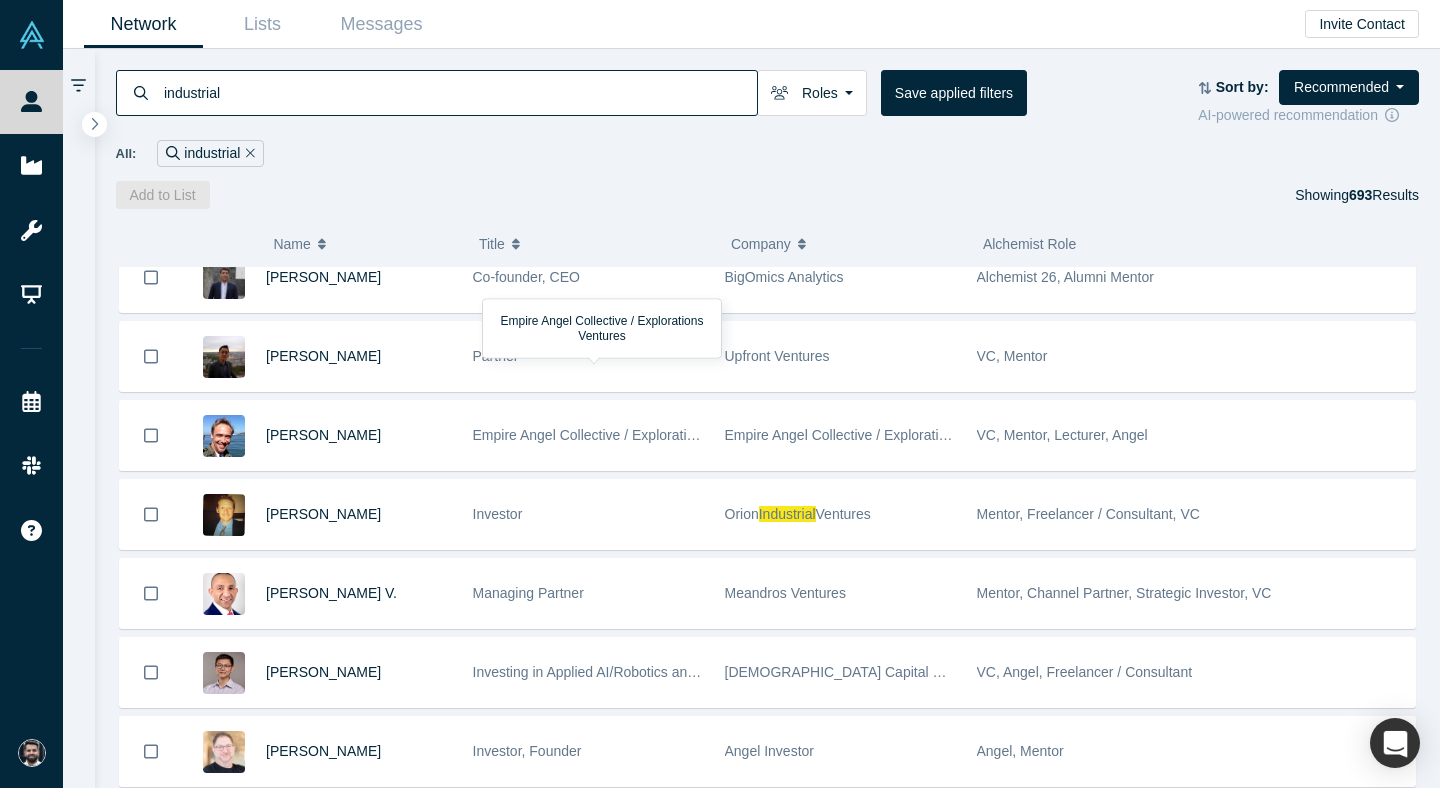 scroll, scrollTop: 4902, scrollLeft: 0, axis: vertical 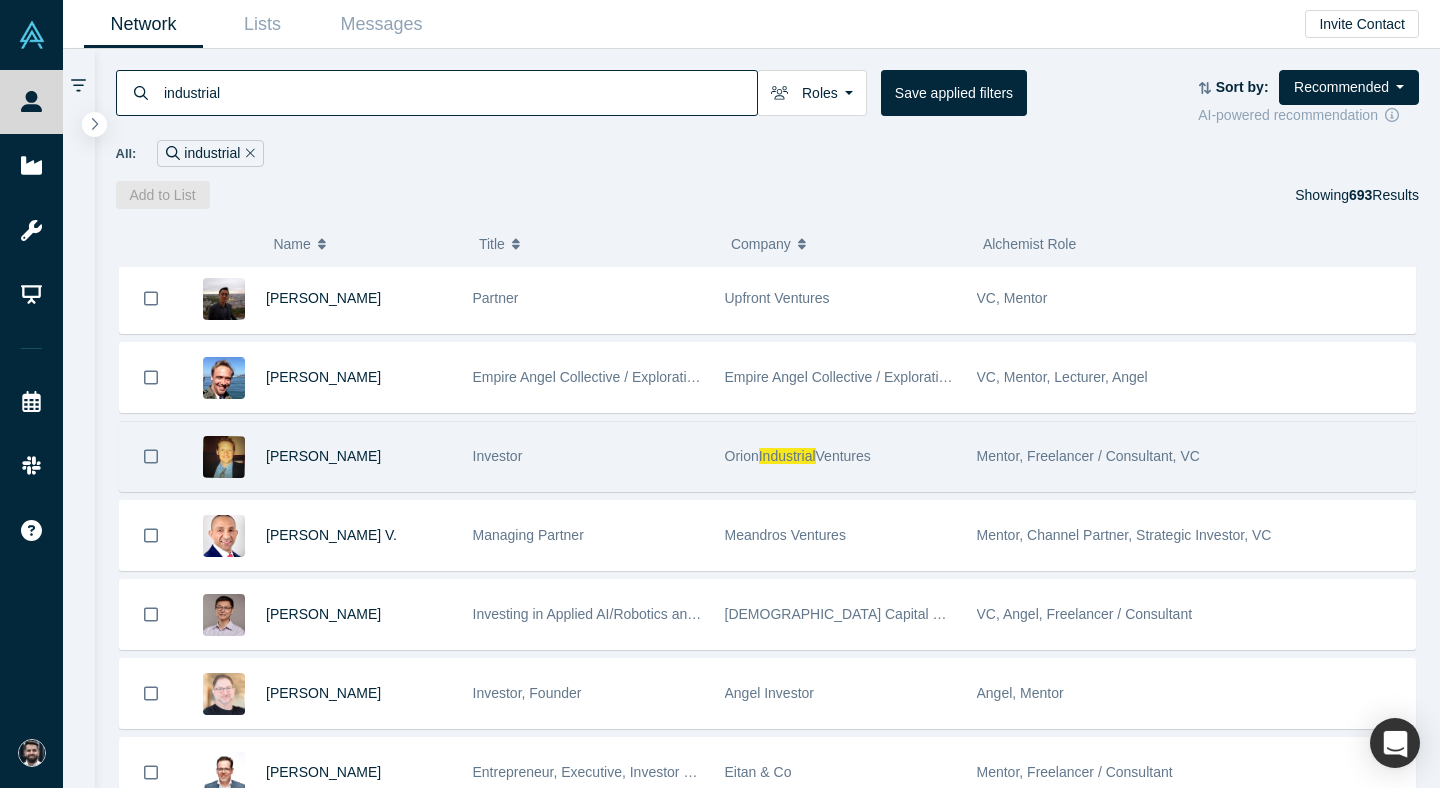 click on "Investor" at bounding box center (588, 456) 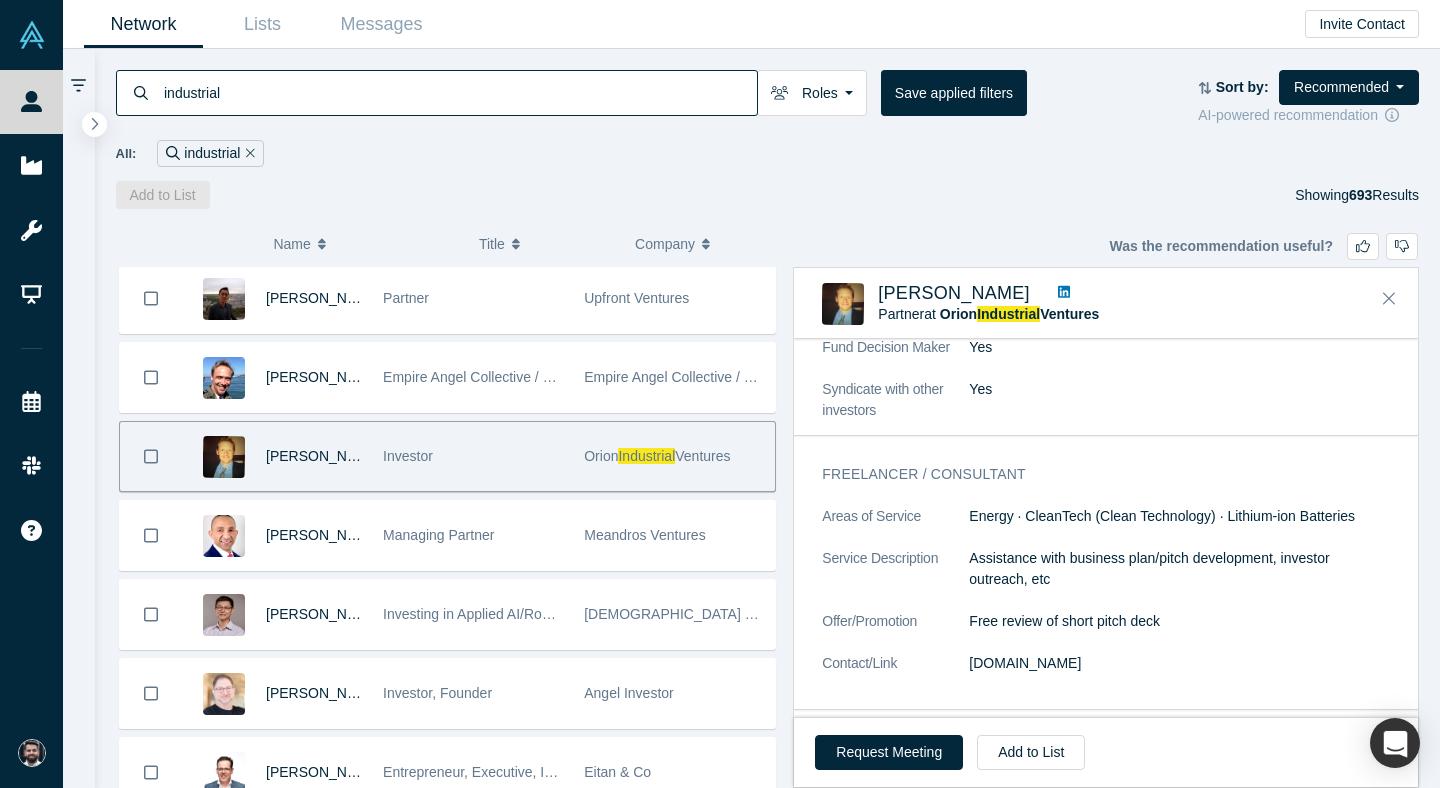 scroll, scrollTop: 1159, scrollLeft: 0, axis: vertical 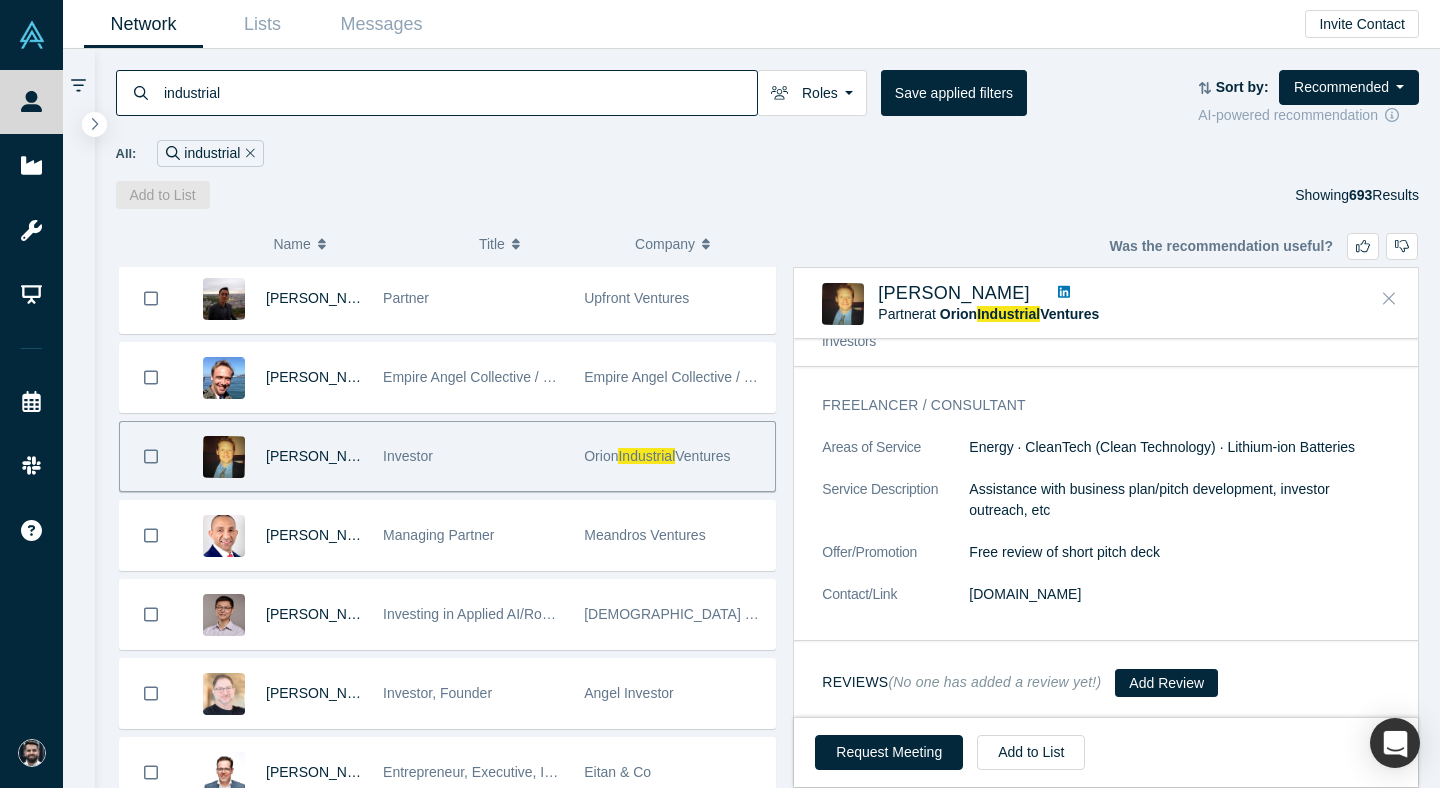 click 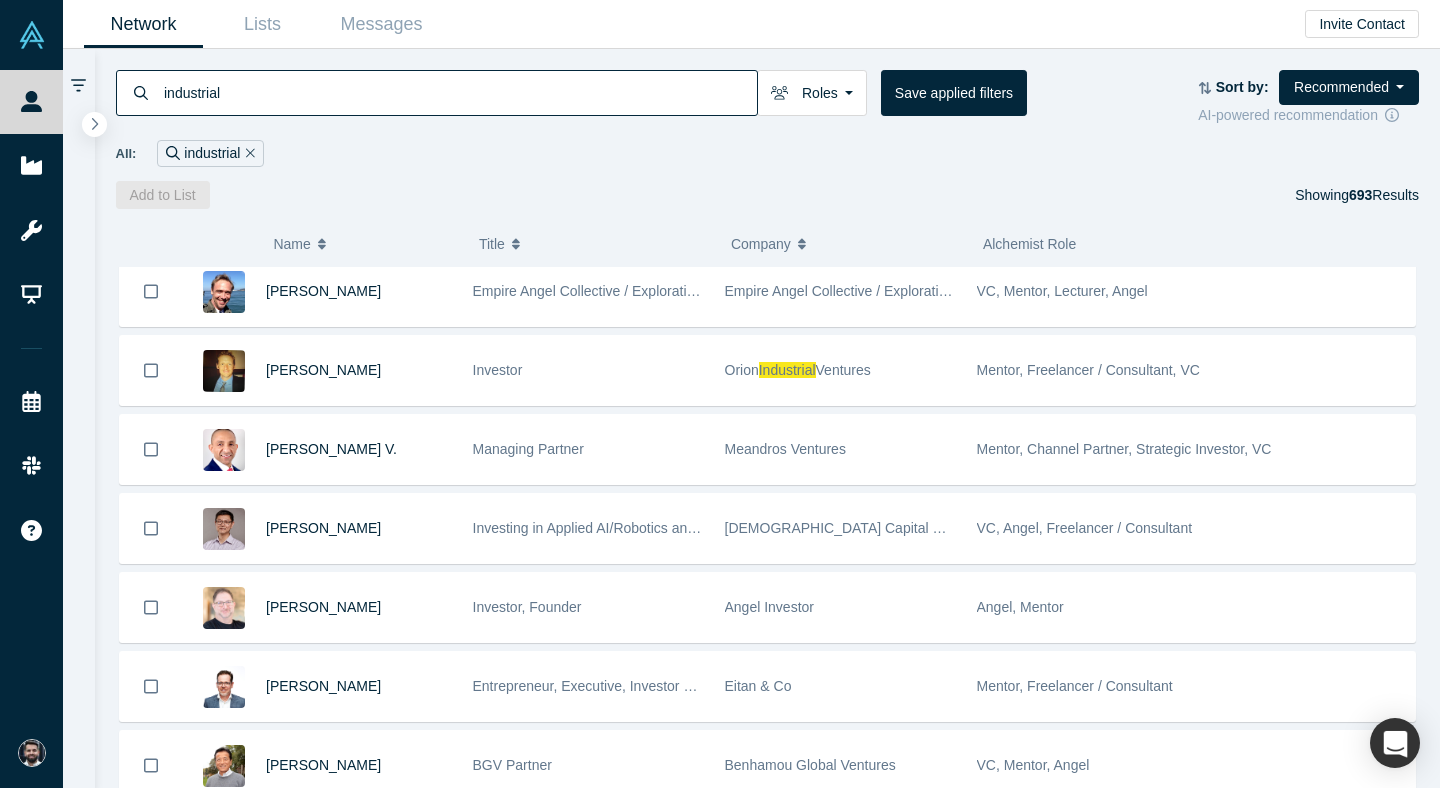 scroll, scrollTop: 5049, scrollLeft: 0, axis: vertical 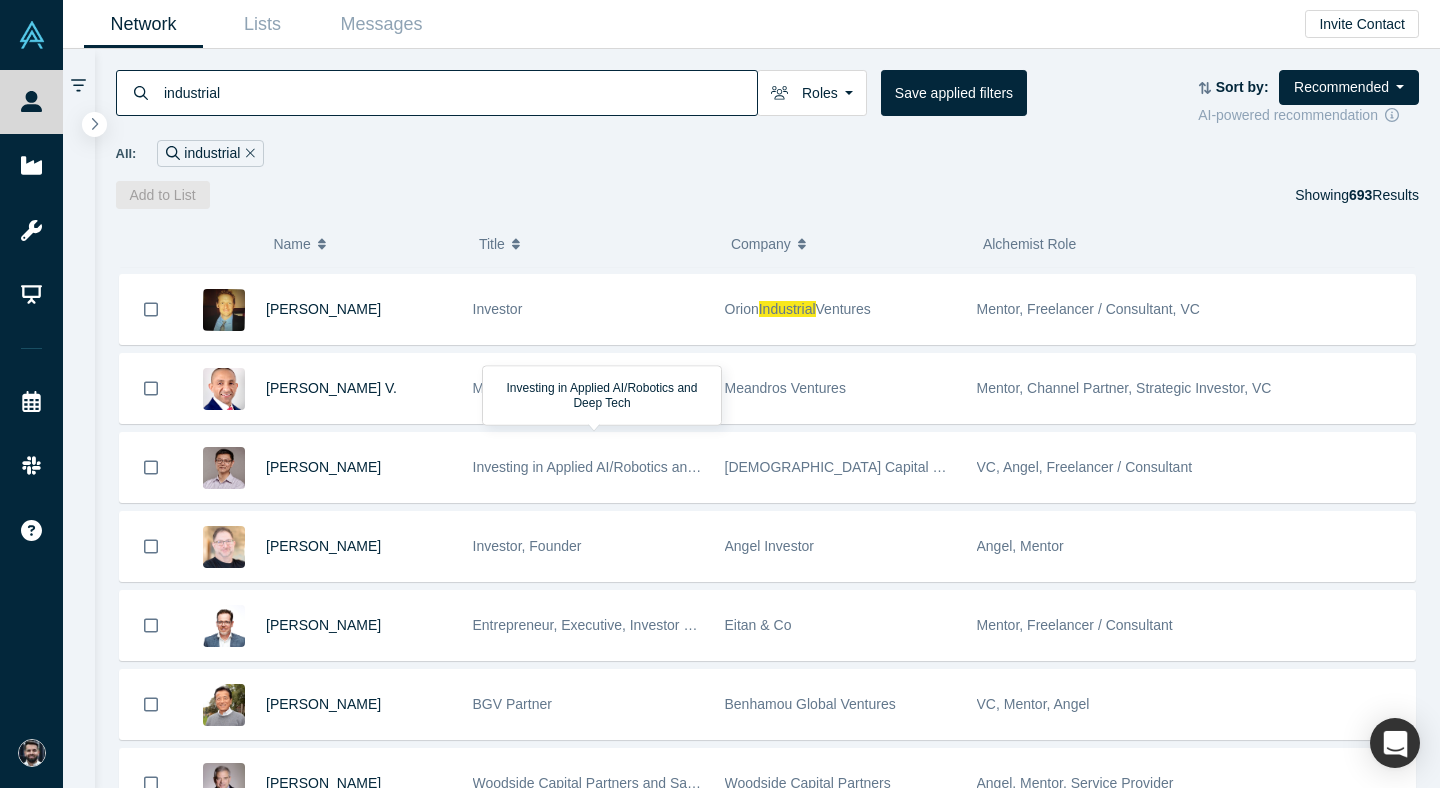 click on "Investing in Applied AI/Robotics and Deep Tech" at bounding box center (588, 467) 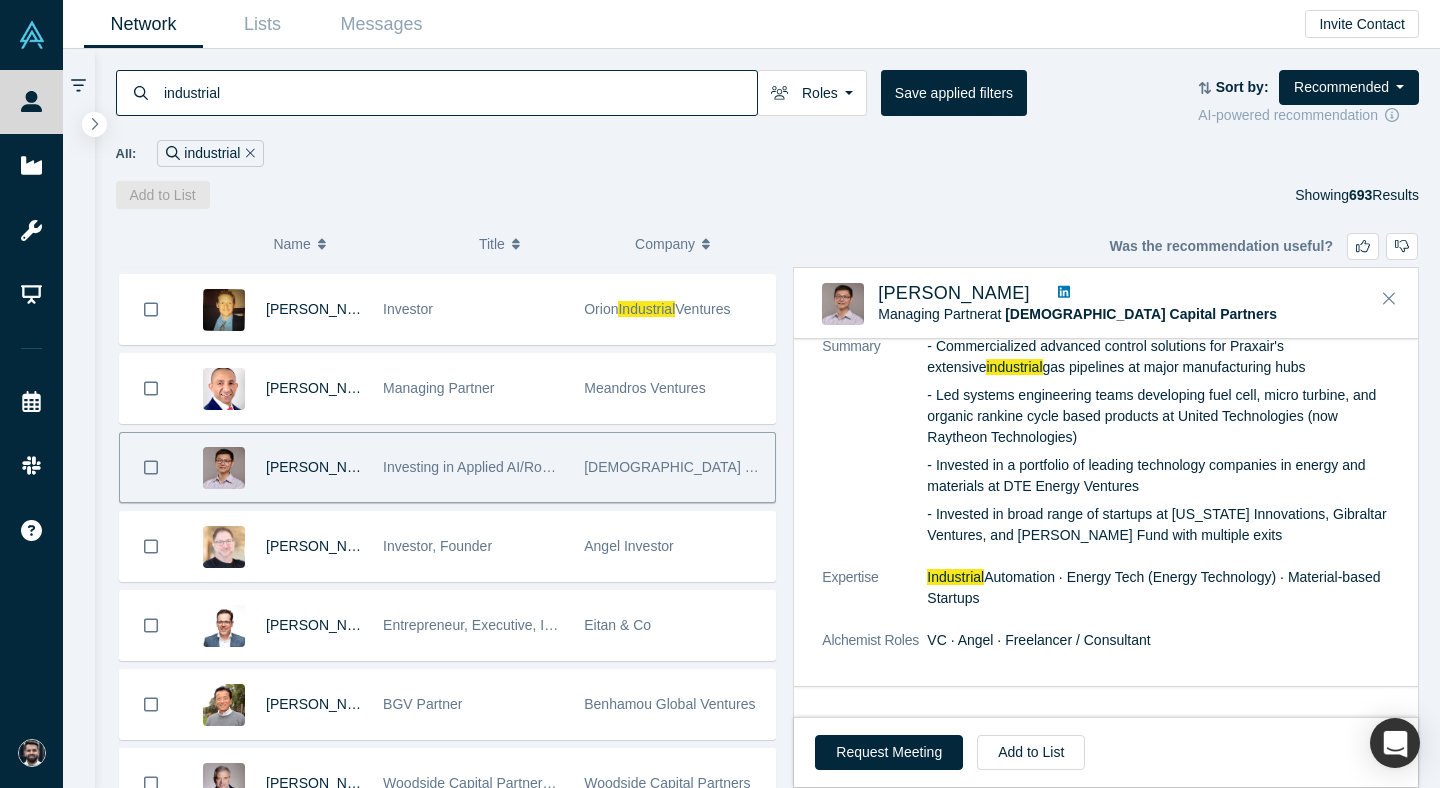 scroll, scrollTop: 0, scrollLeft: 0, axis: both 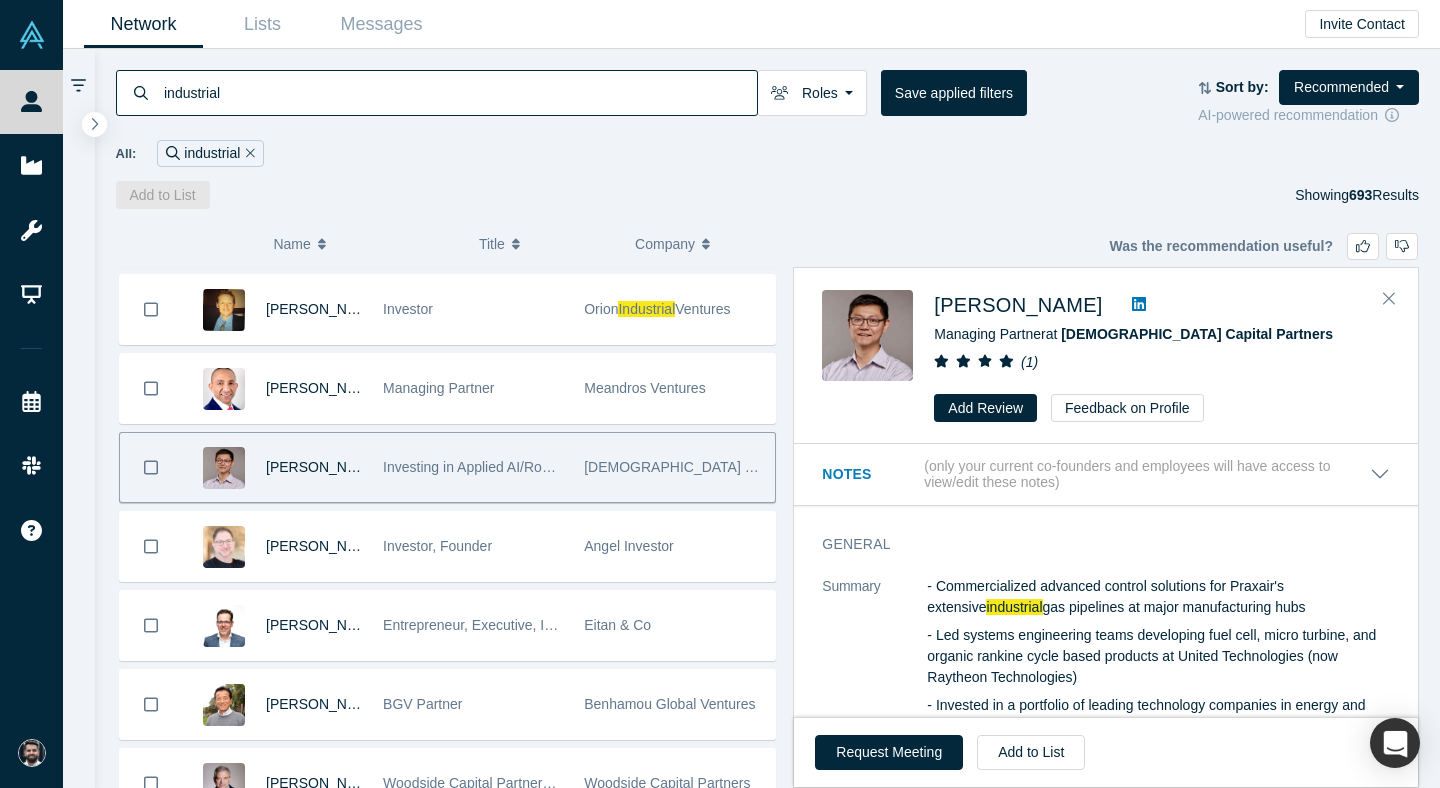 click 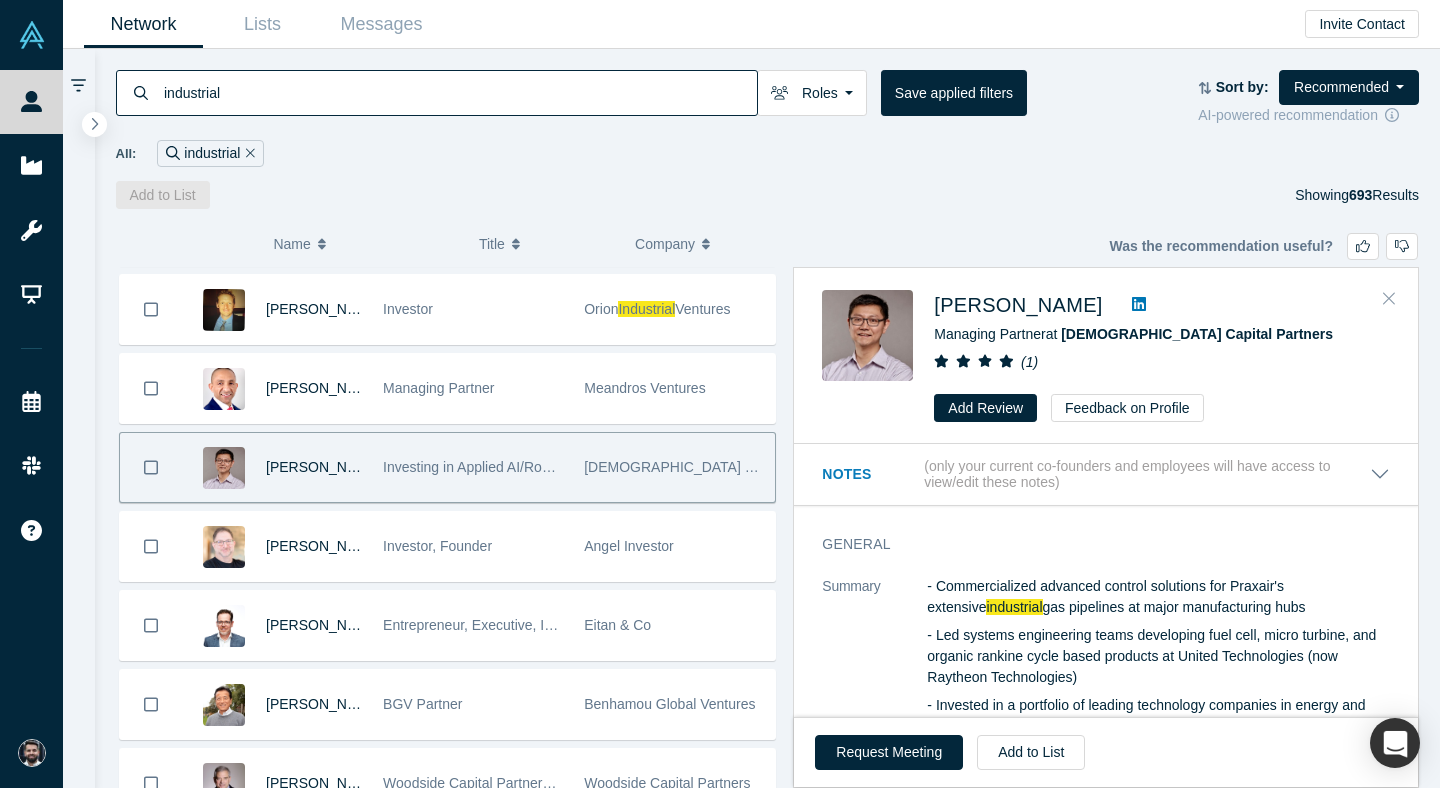click 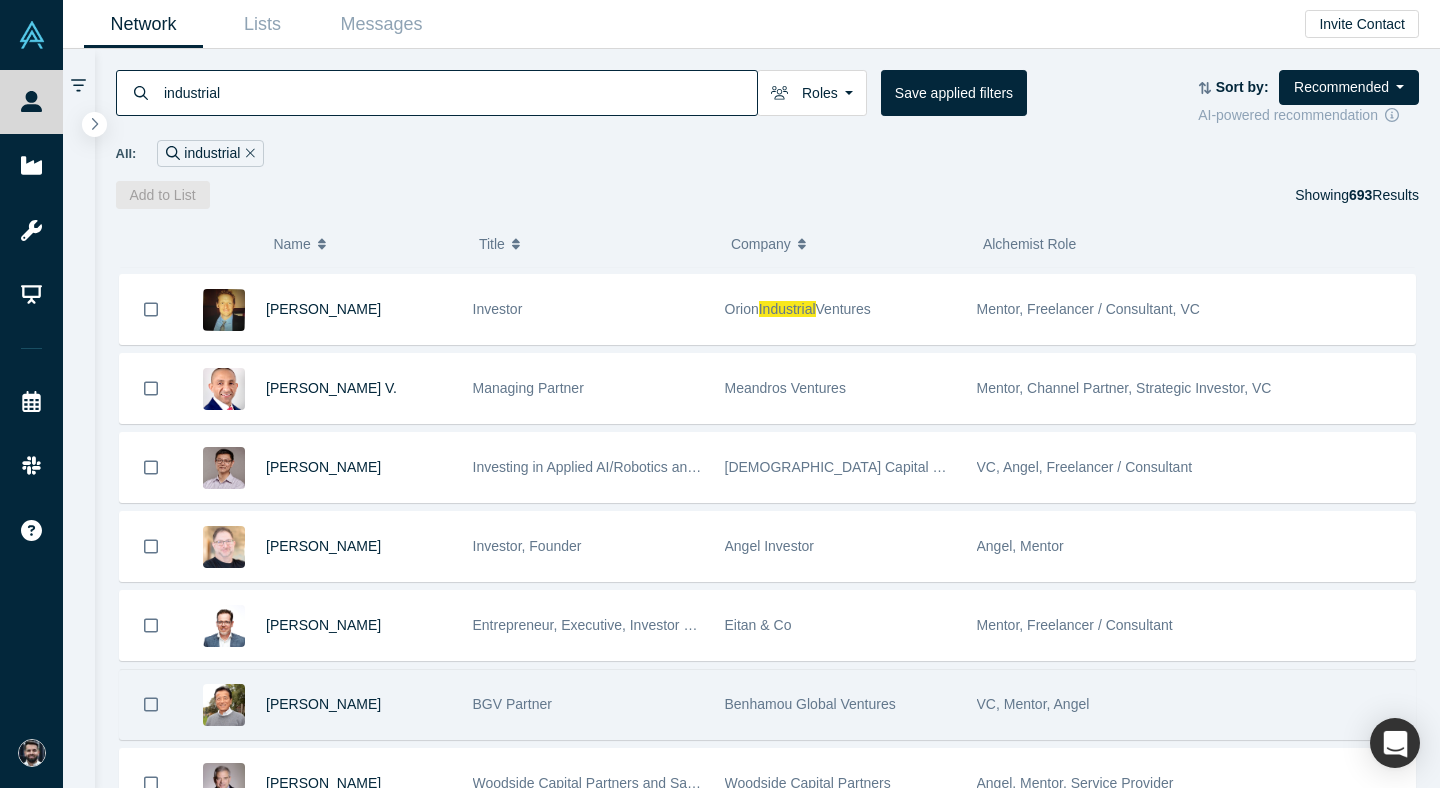click on "BGV Partner" at bounding box center [588, 704] 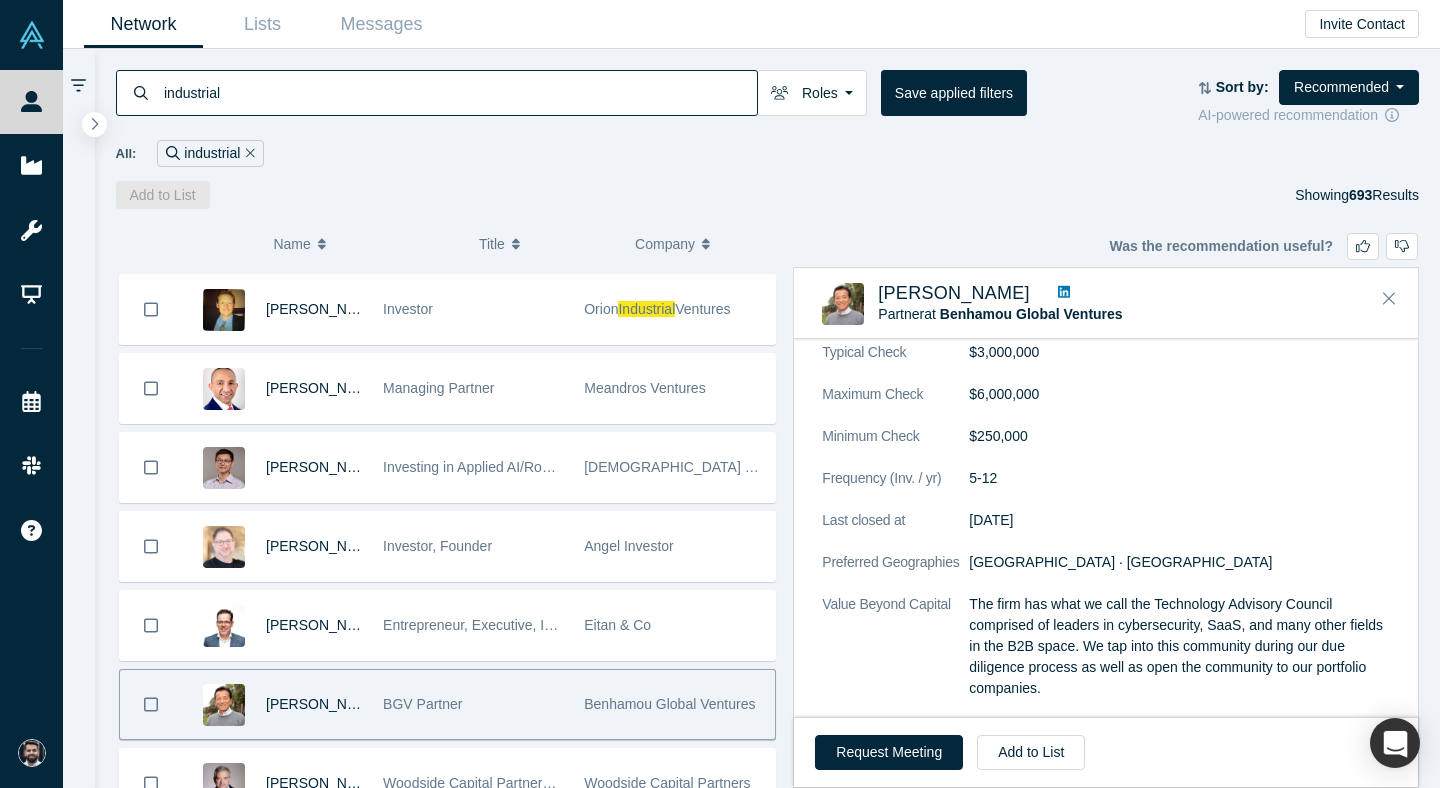 scroll, scrollTop: 1831, scrollLeft: 0, axis: vertical 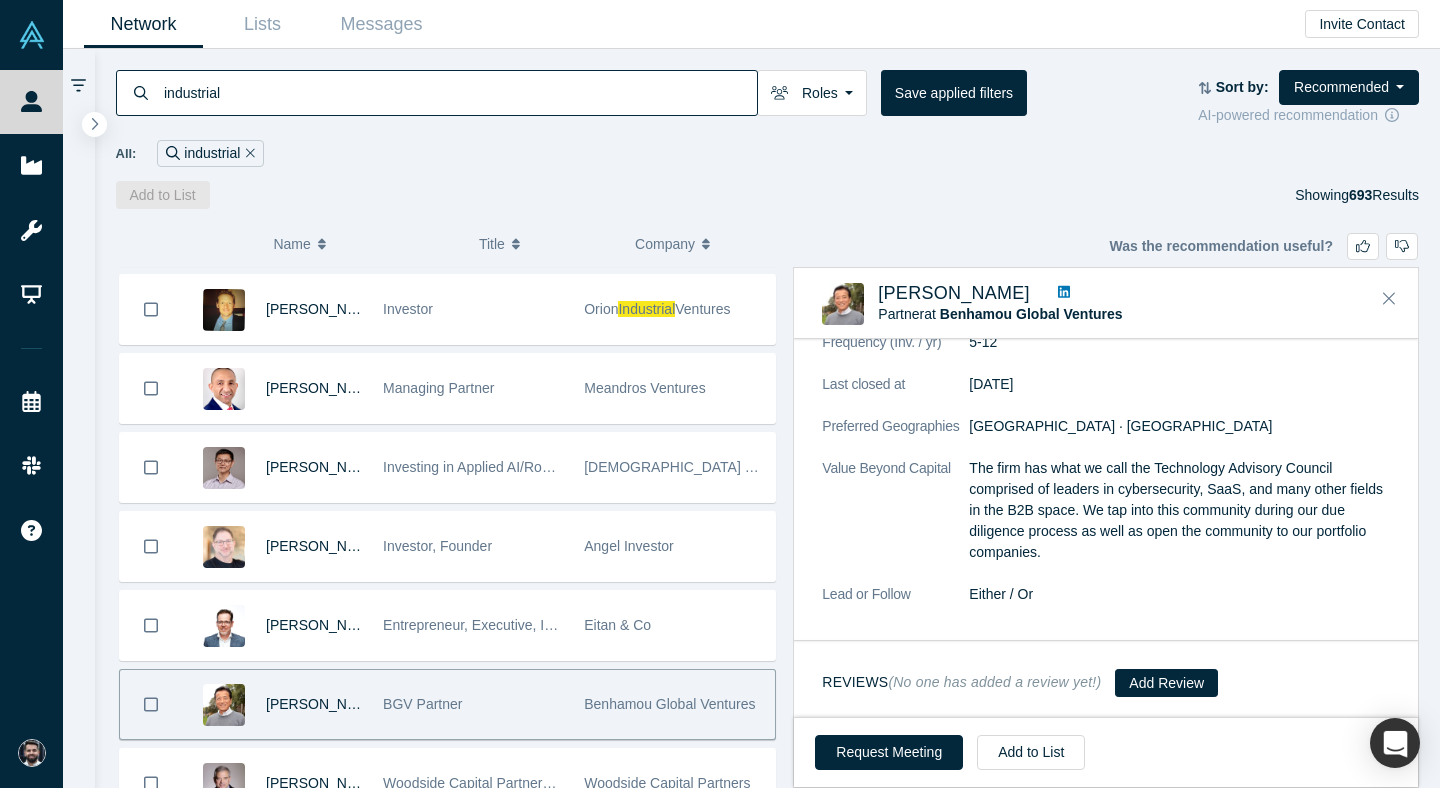 click 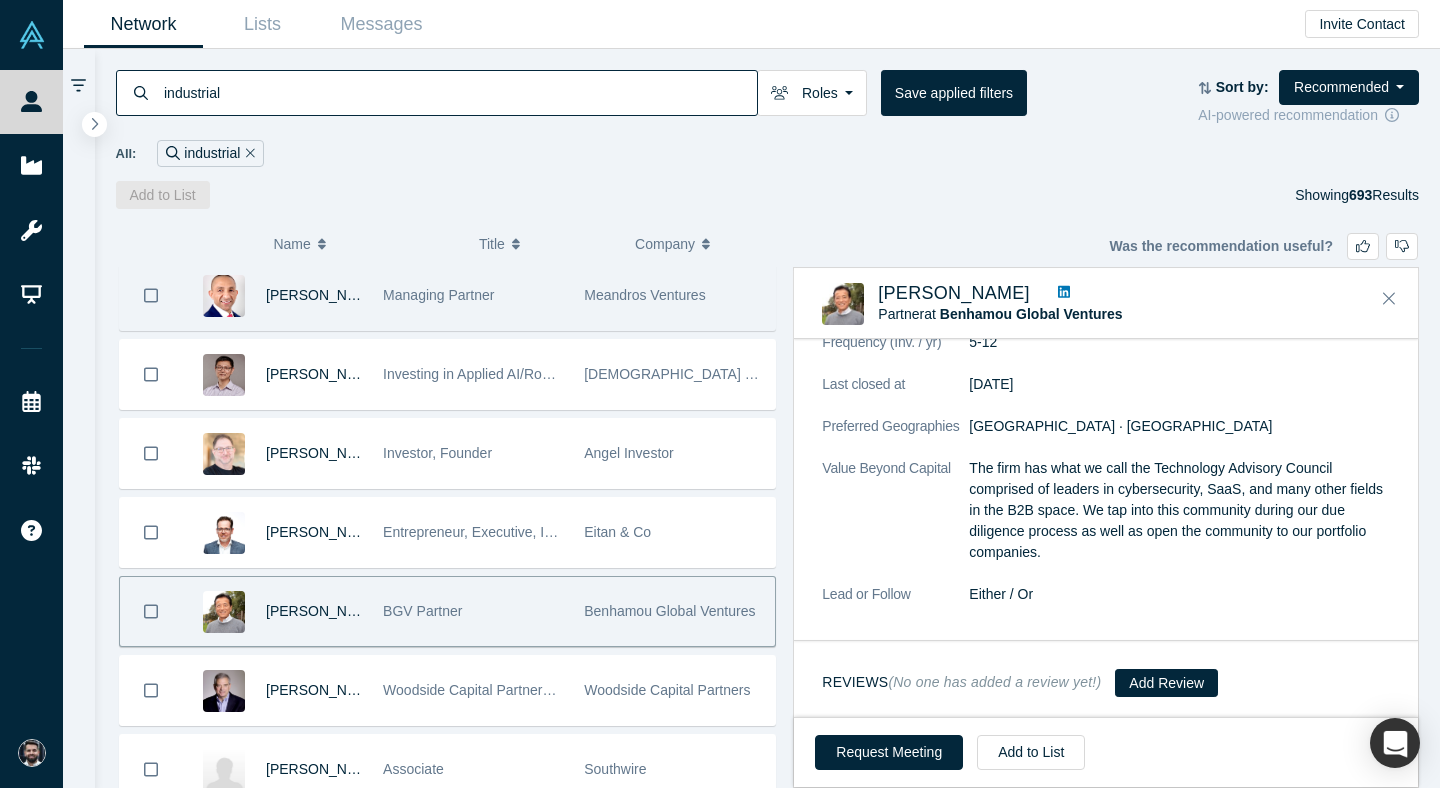 scroll, scrollTop: 5193, scrollLeft: 0, axis: vertical 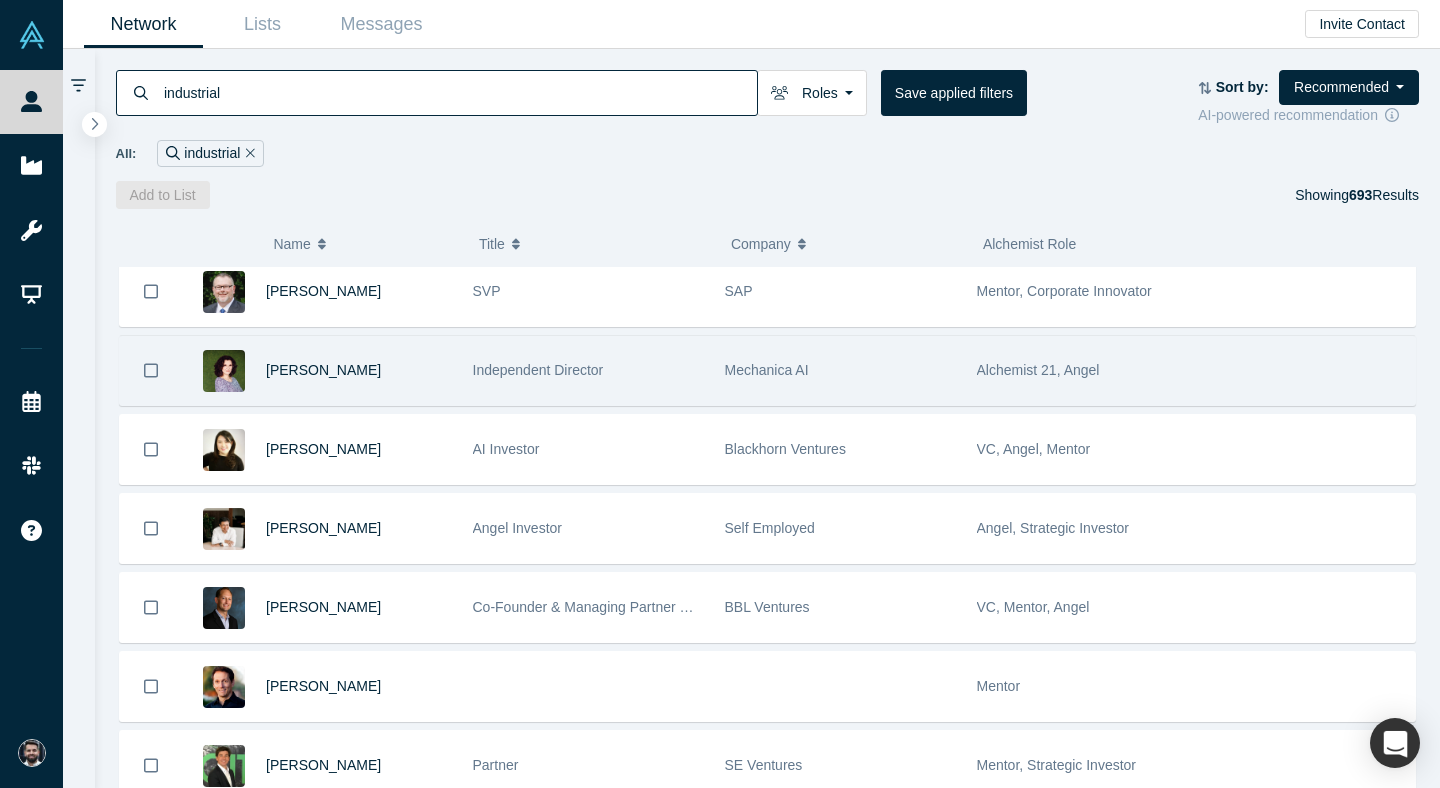 click on "BBL Ventures" at bounding box center (840, 607) 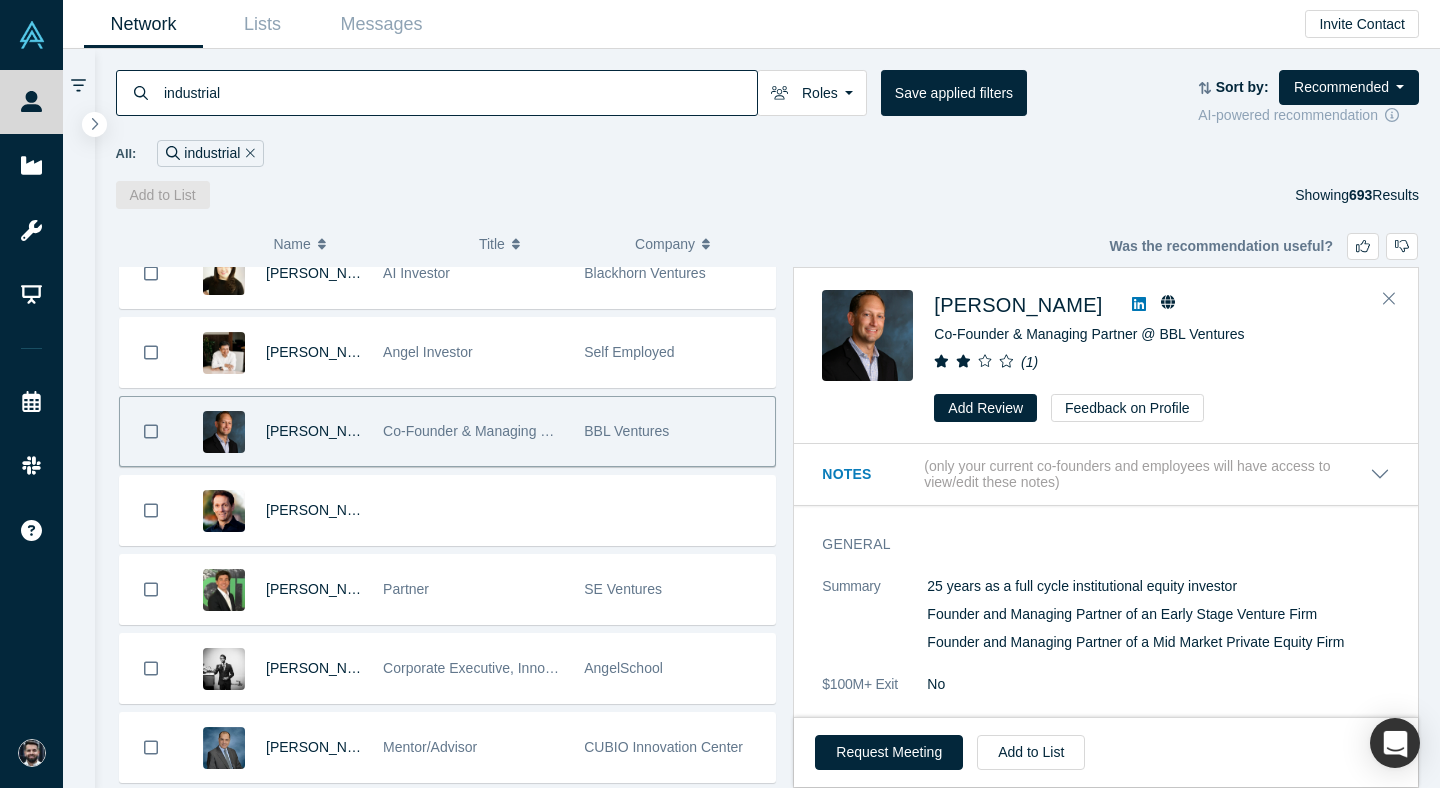 scroll, scrollTop: 15752, scrollLeft: 0, axis: vertical 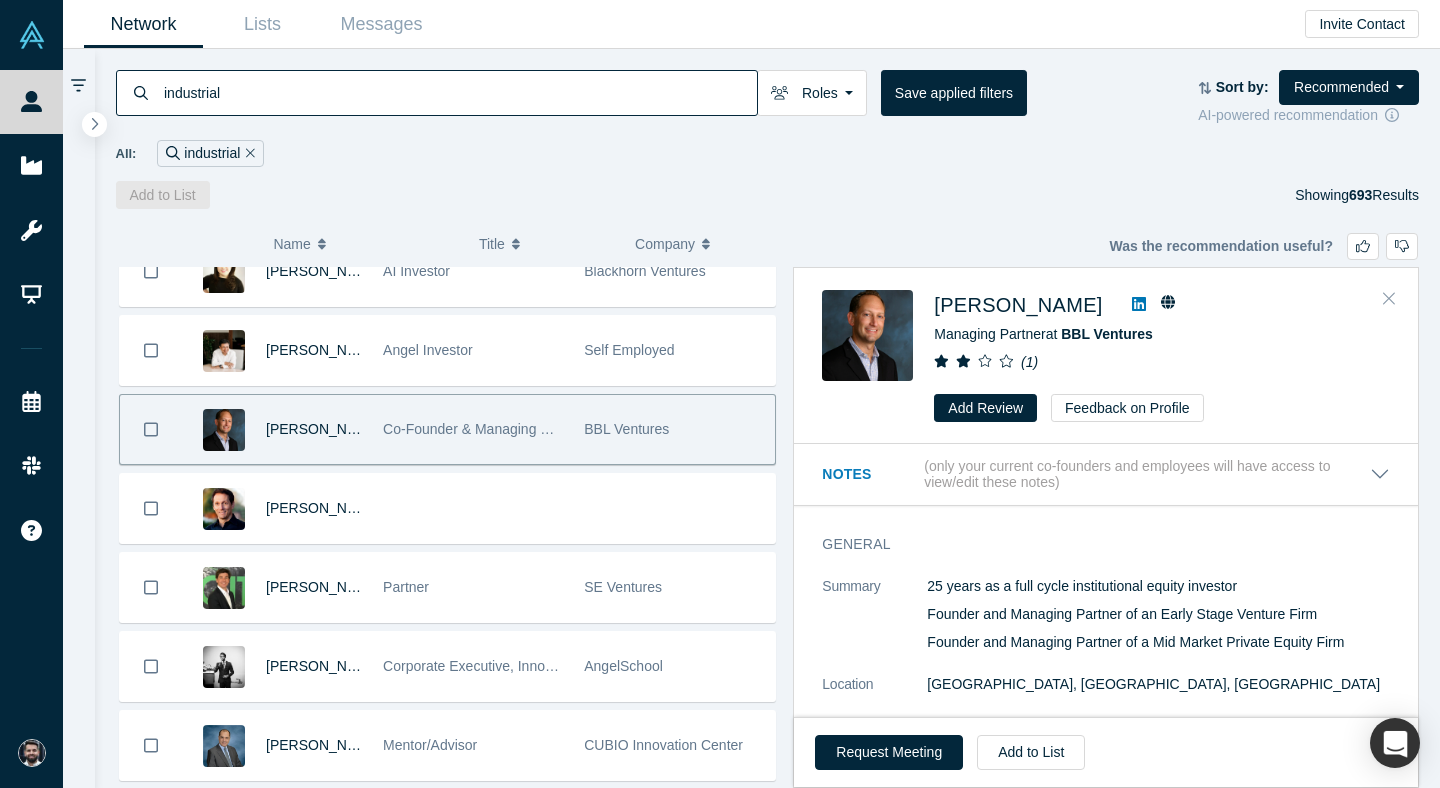 click 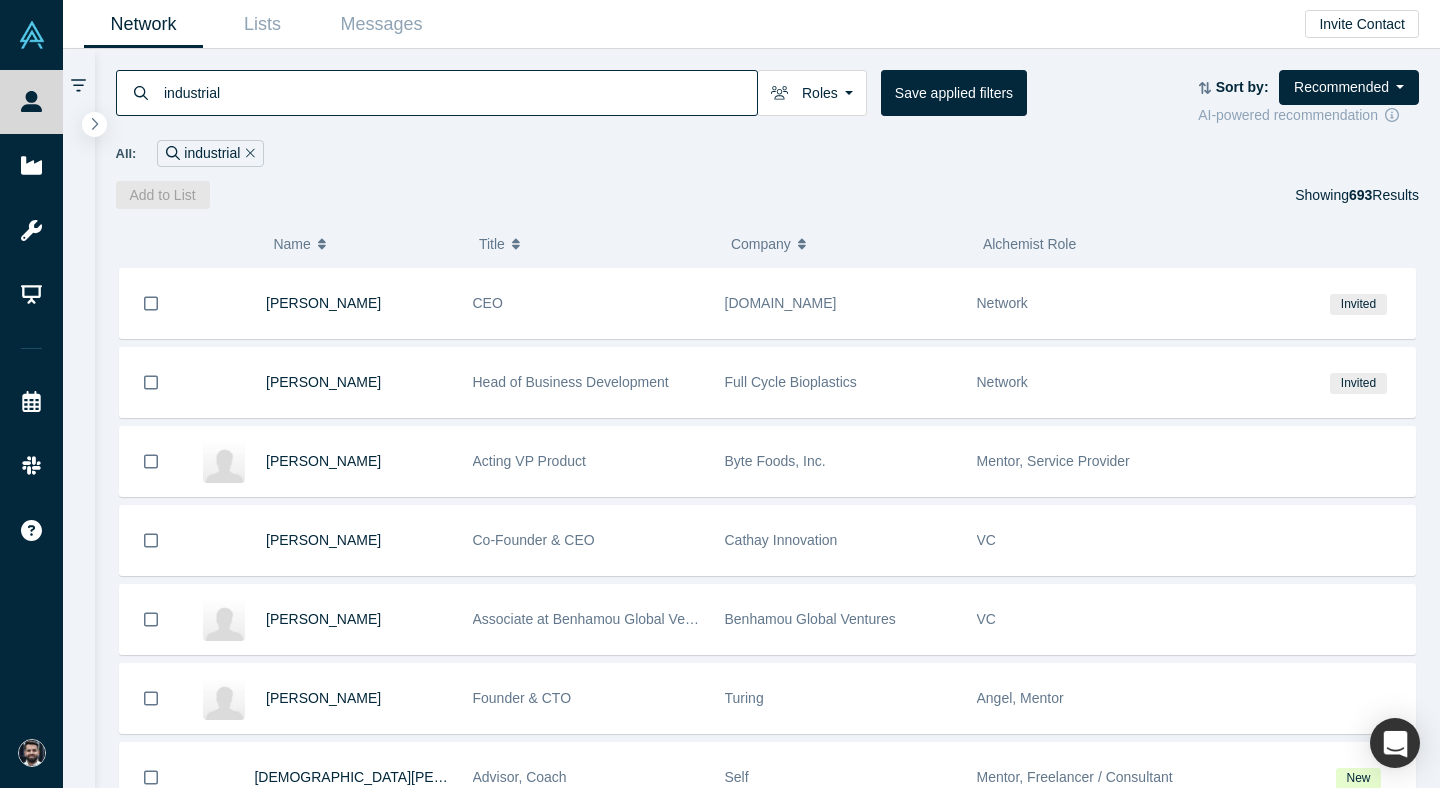 scroll, scrollTop: 32893, scrollLeft: 0, axis: vertical 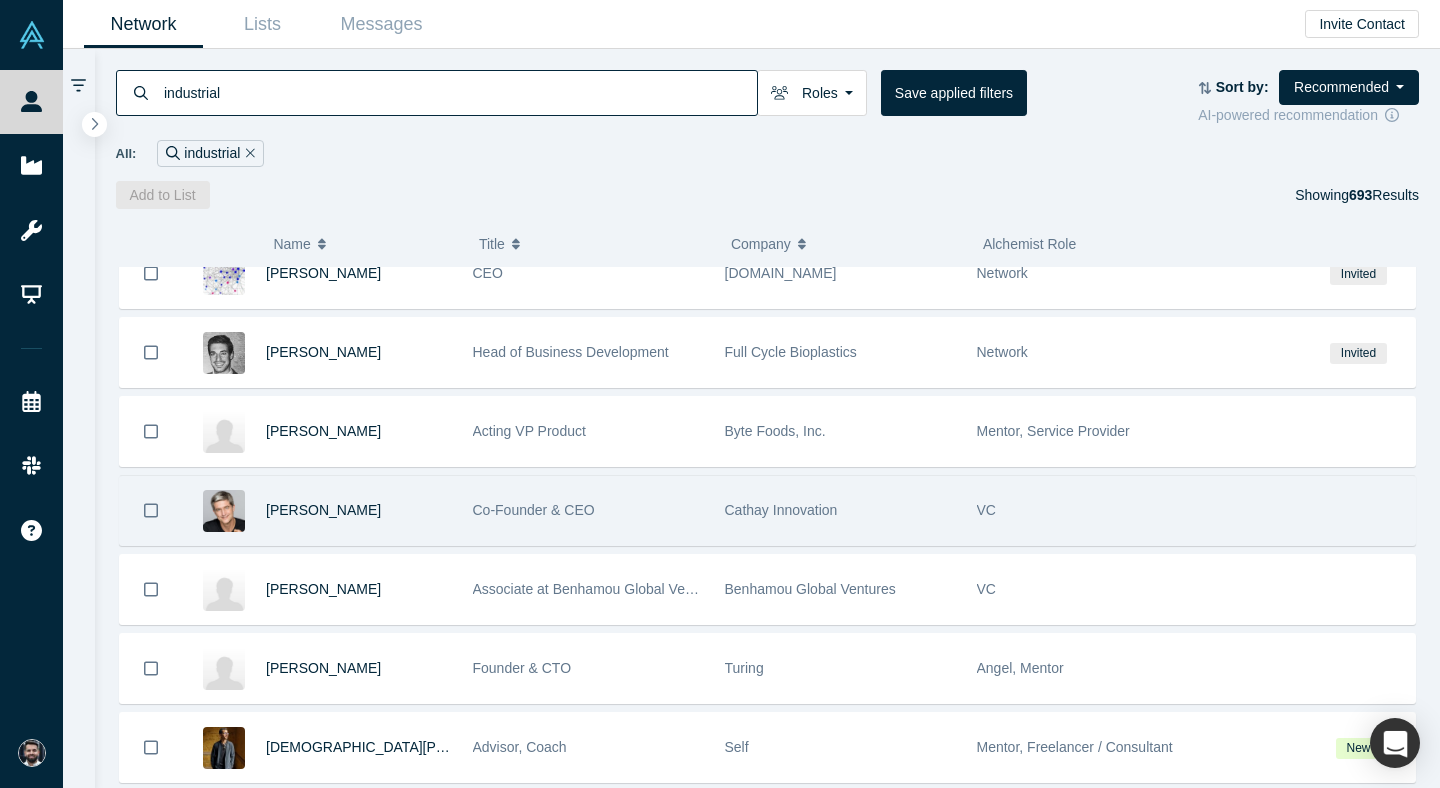 click on "Cathay Innovation" at bounding box center (840, 510) 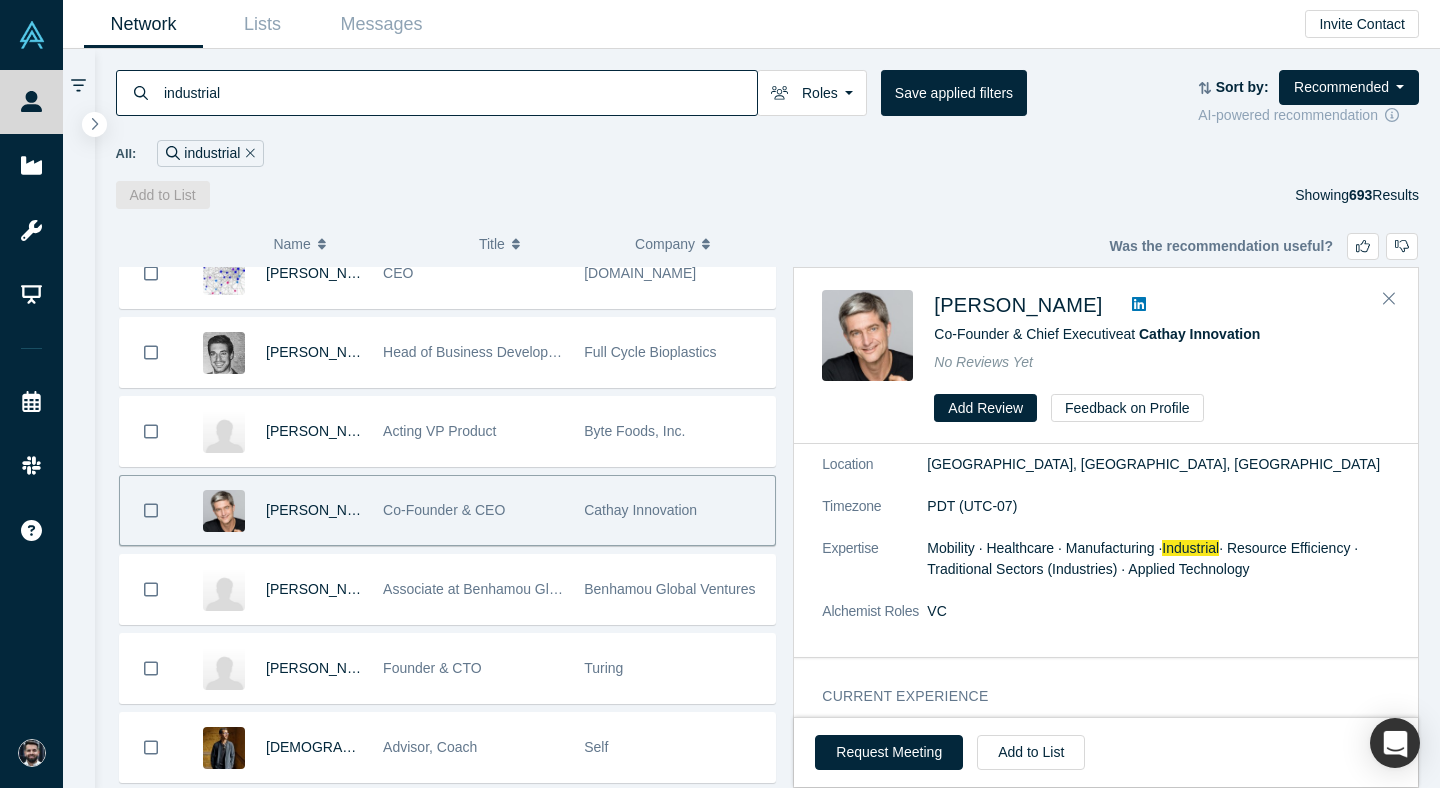 scroll, scrollTop: 0, scrollLeft: 0, axis: both 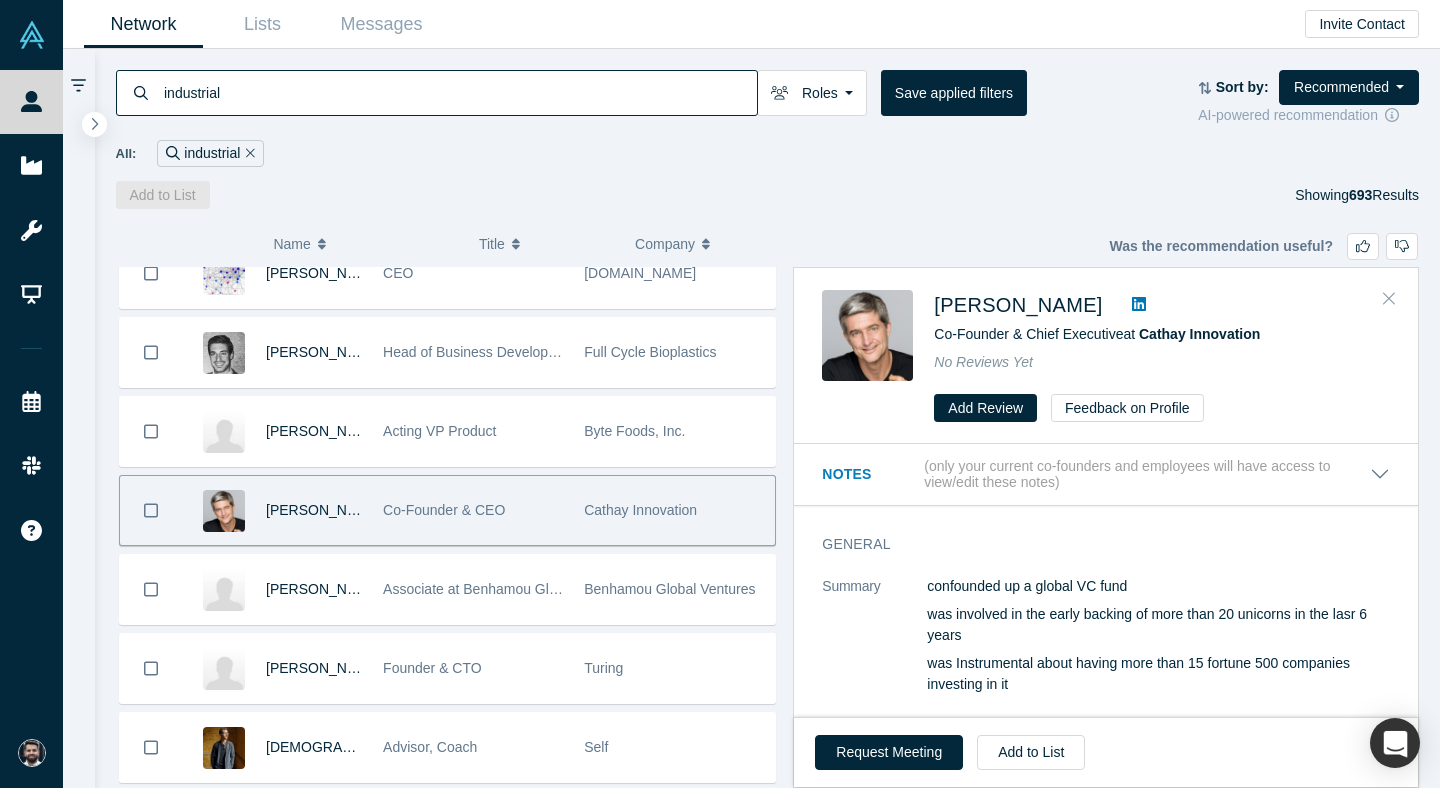 click 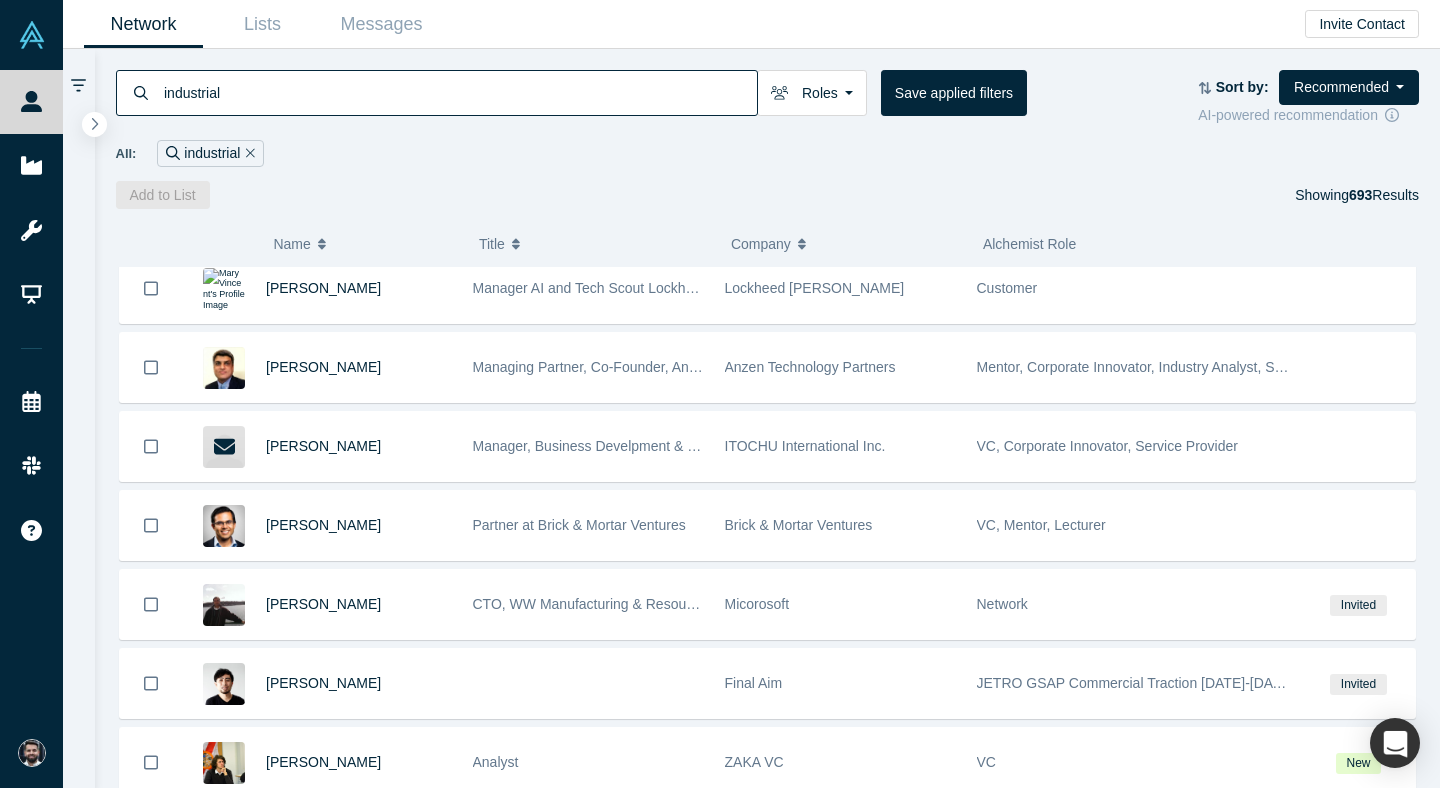 scroll, scrollTop: 34032, scrollLeft: 0, axis: vertical 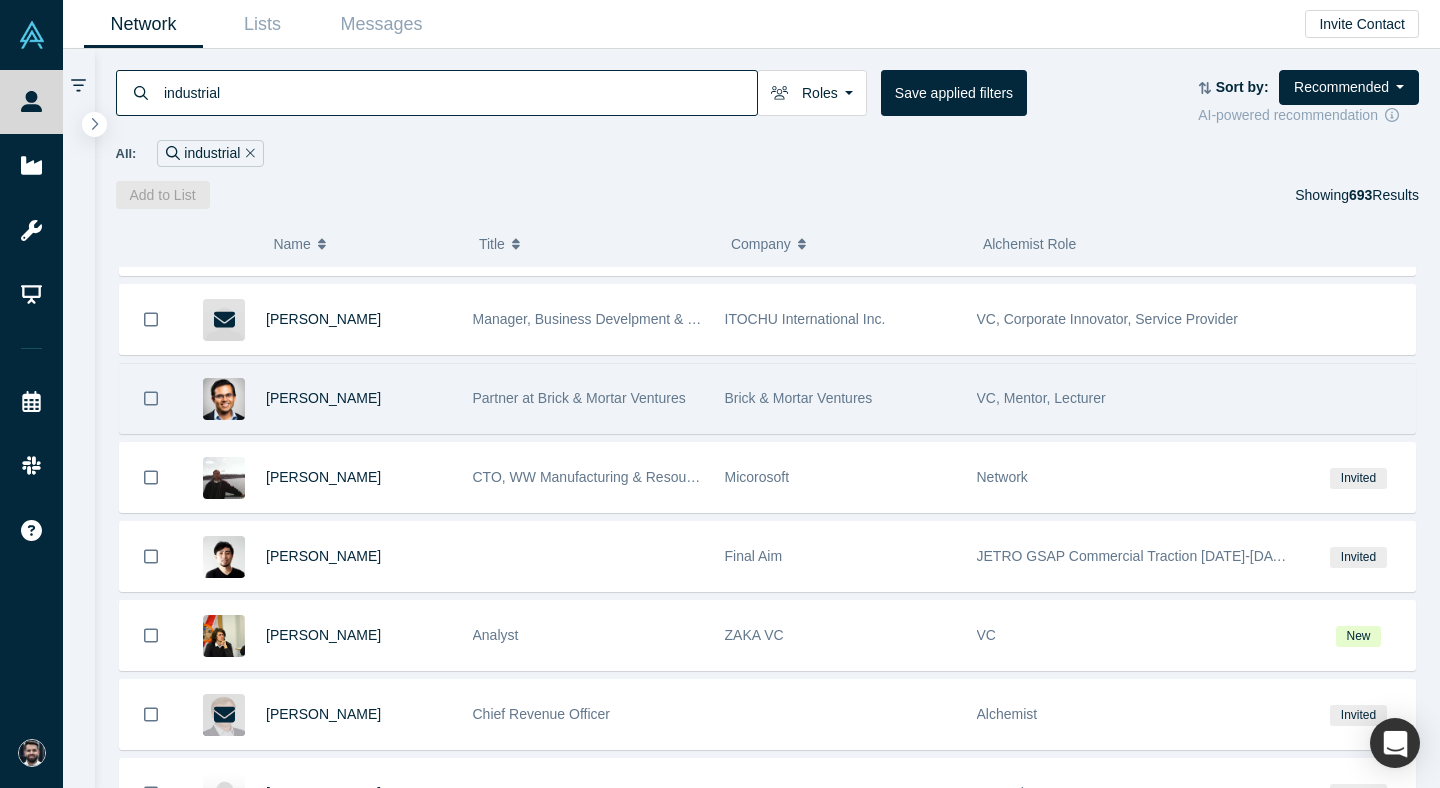 click on "Partner at Brick & Mortar Ventures" at bounding box center (588, 398) 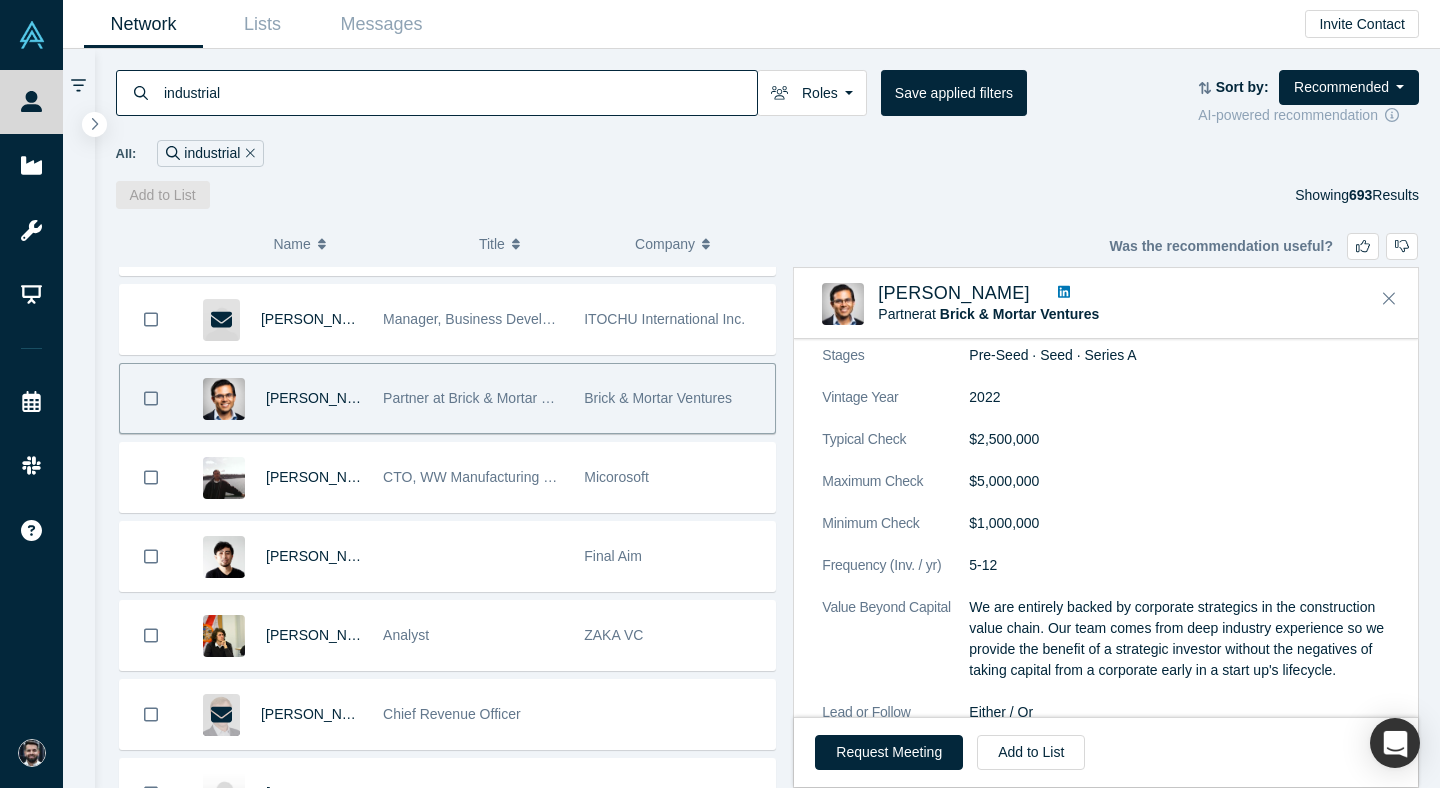 scroll, scrollTop: 1133, scrollLeft: 0, axis: vertical 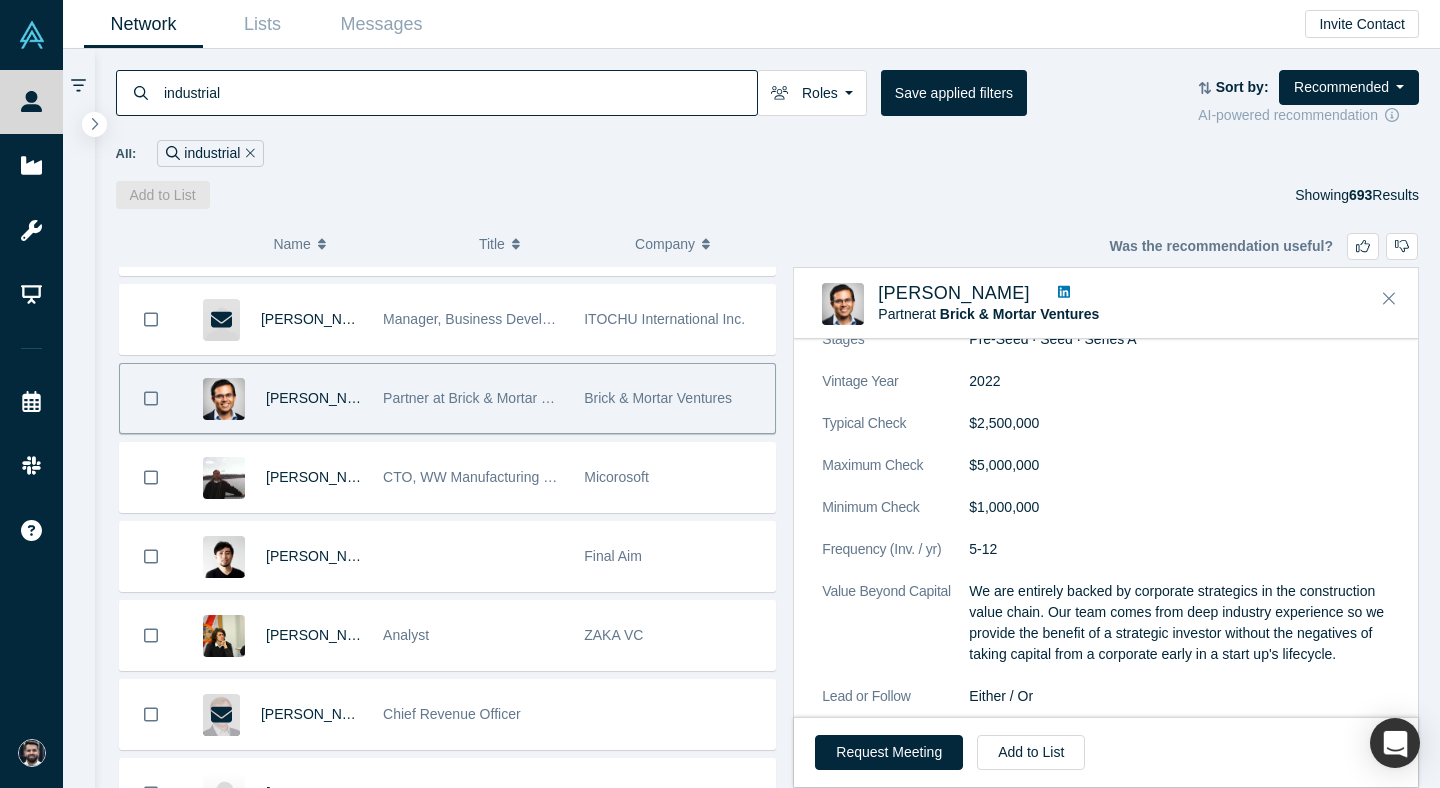 click 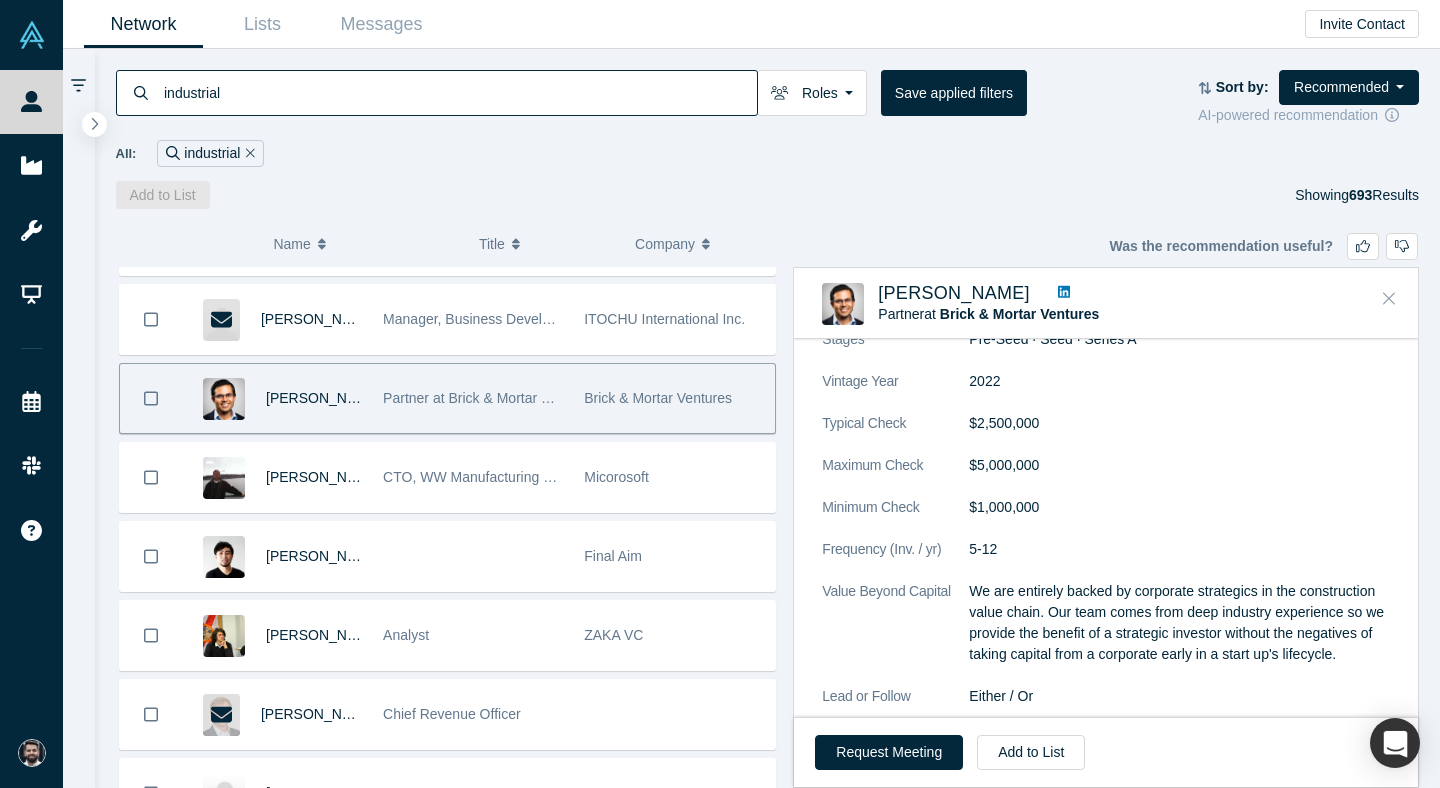 click at bounding box center [1389, 299] 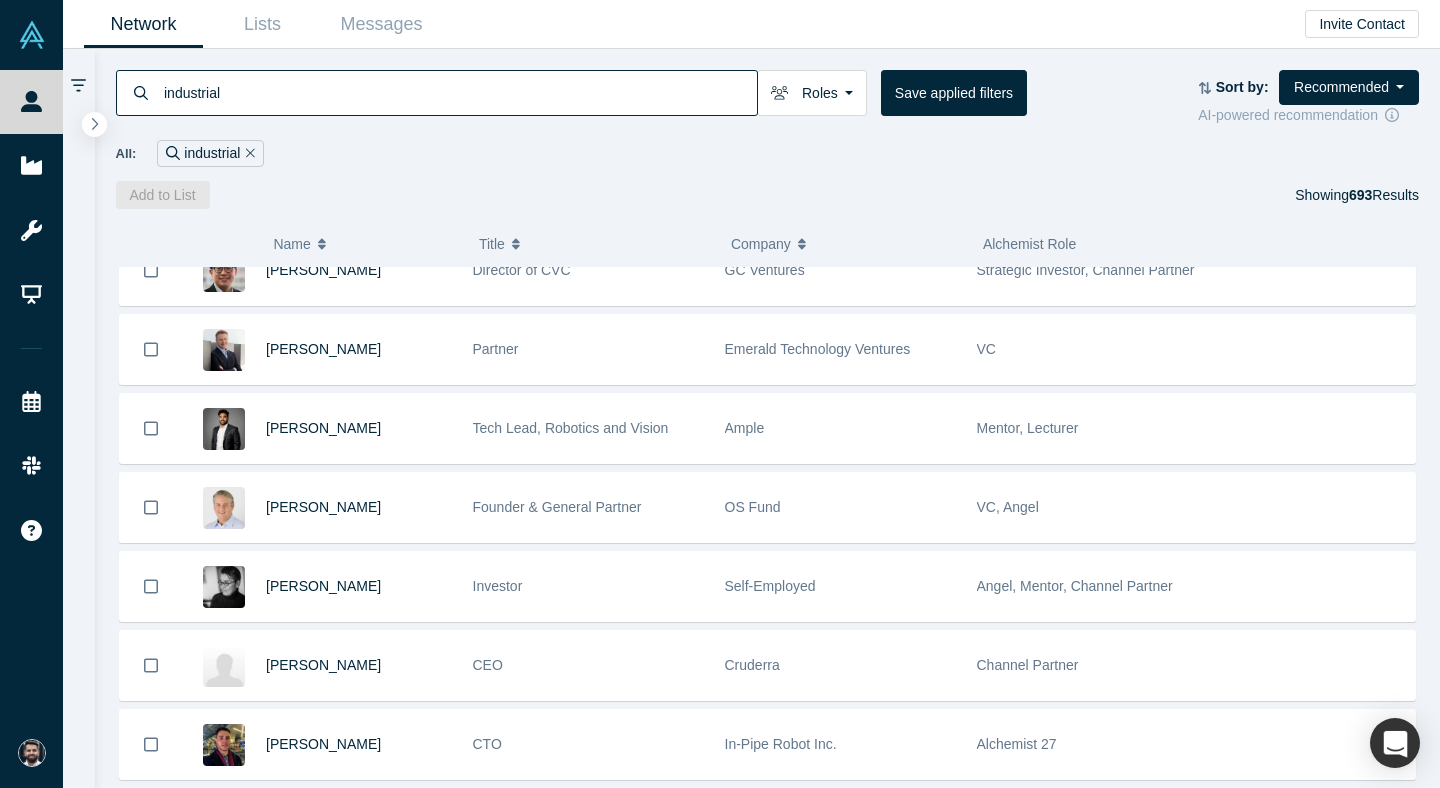 scroll, scrollTop: 35852, scrollLeft: 0, axis: vertical 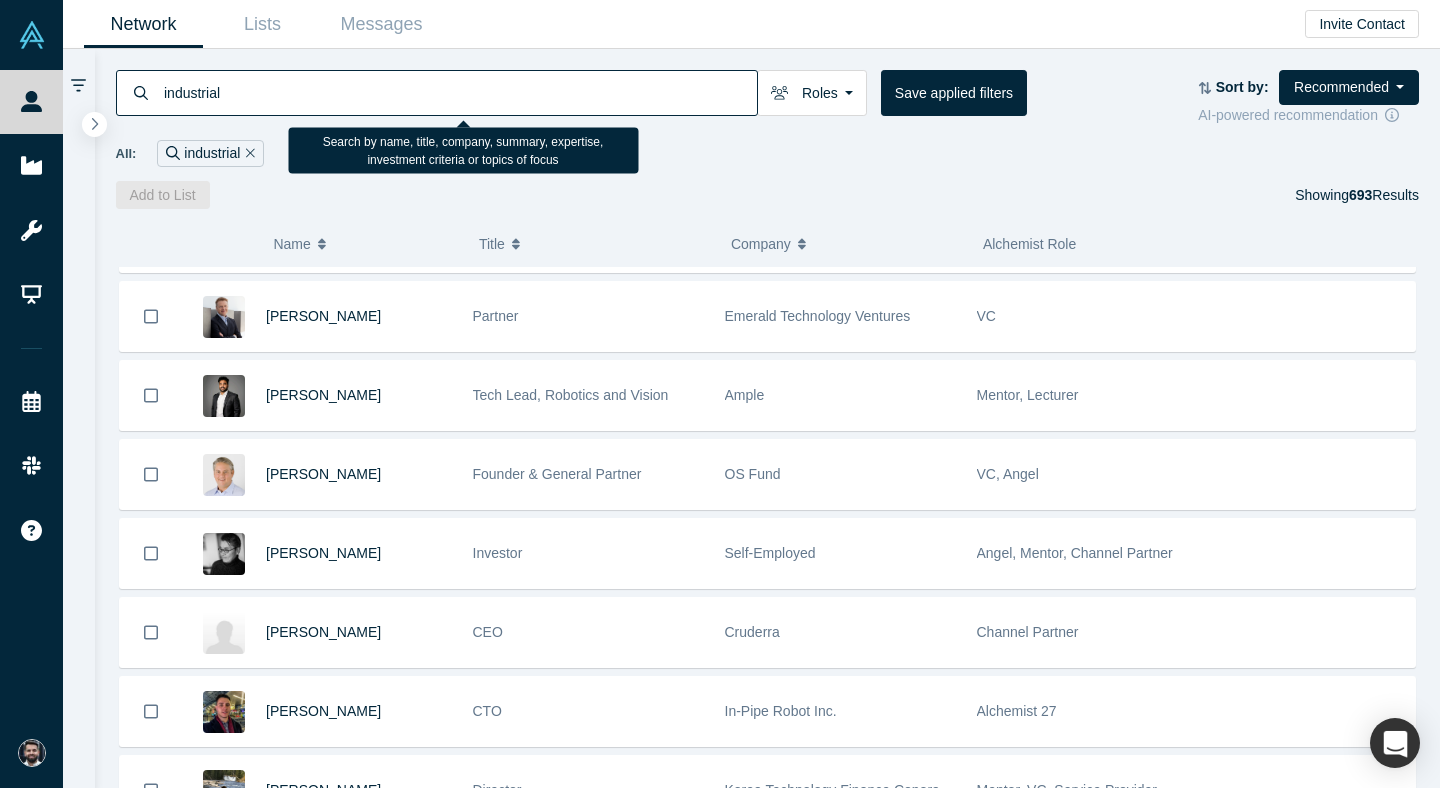 click on "industrial" at bounding box center [459, 92] 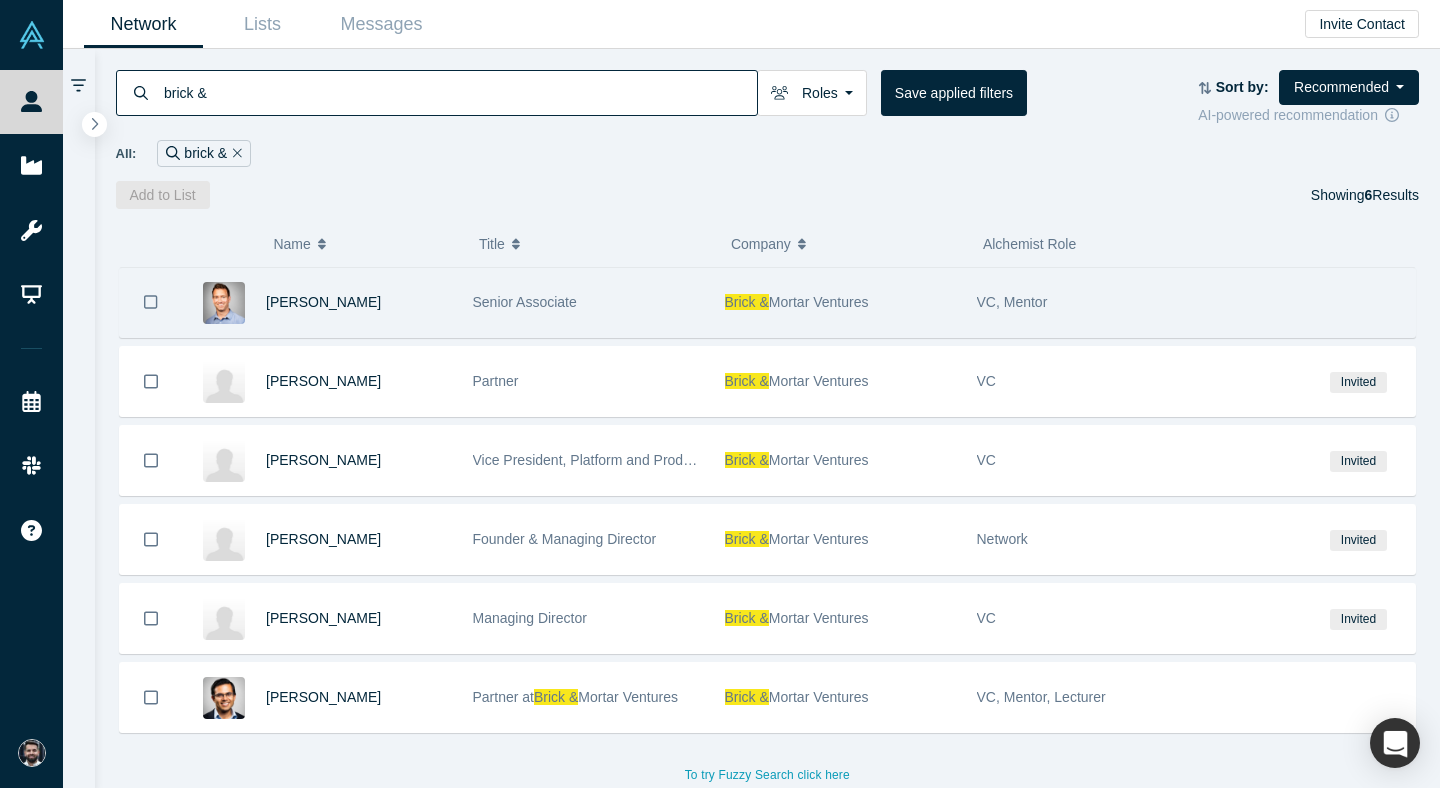 type on "brick &" 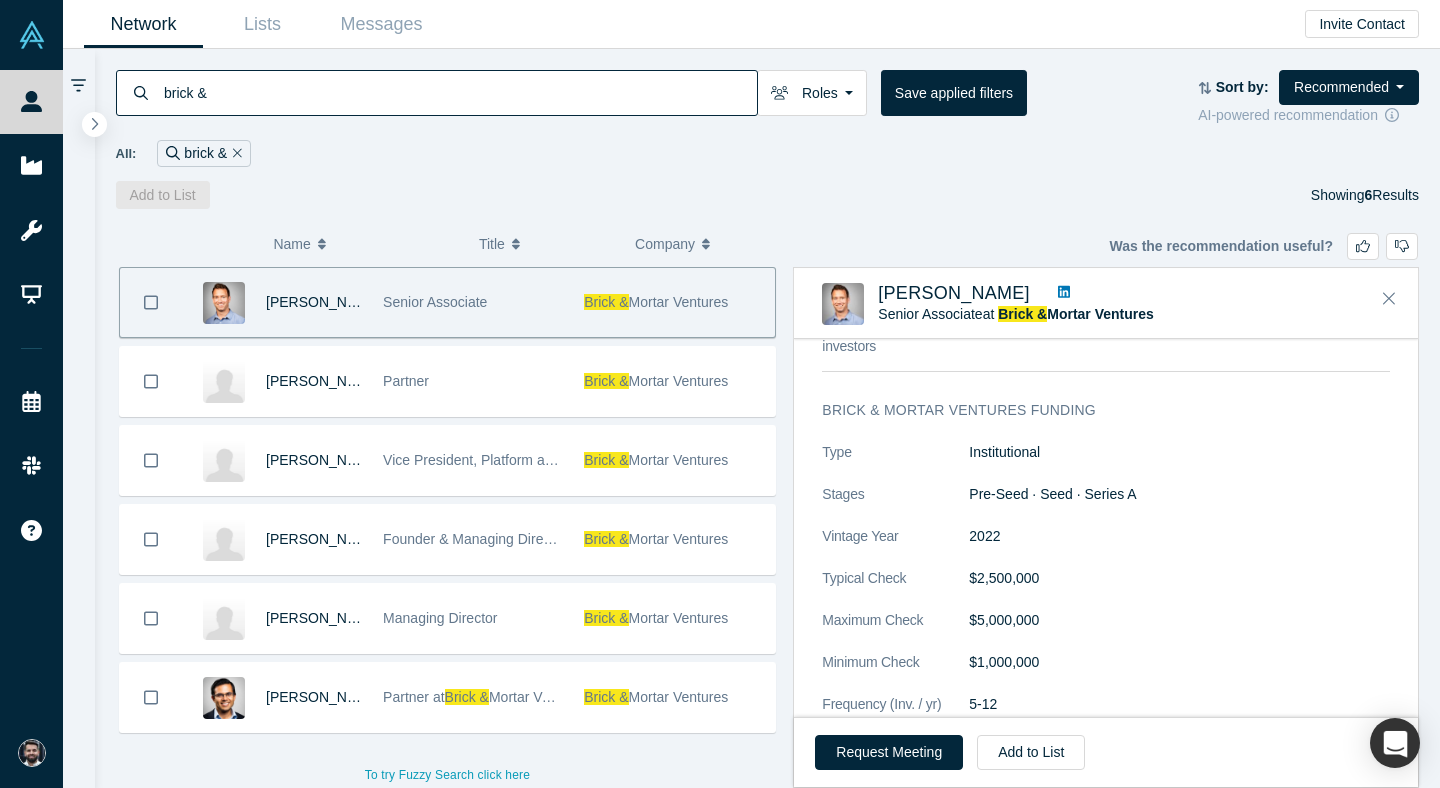 scroll, scrollTop: 1713, scrollLeft: 0, axis: vertical 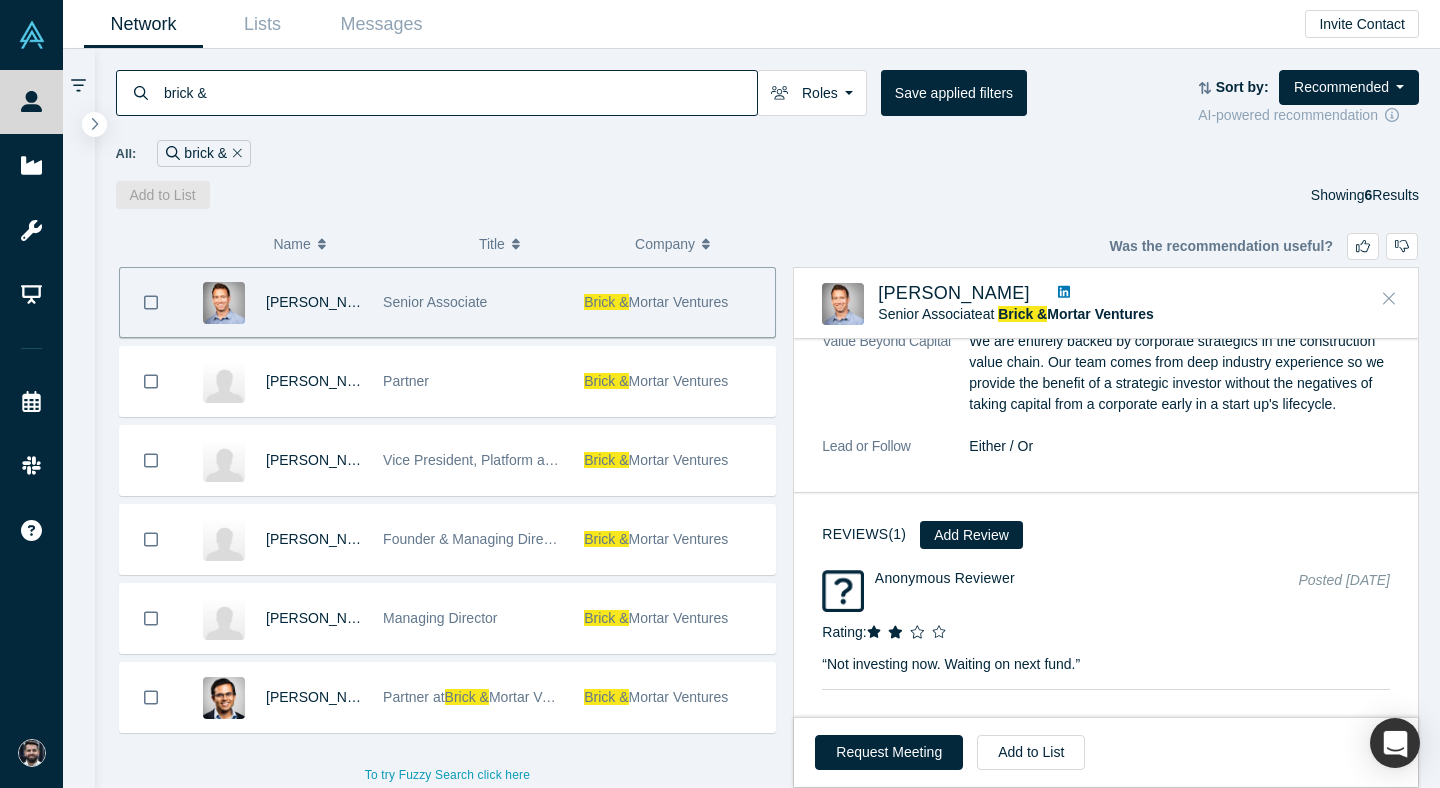 click at bounding box center [1389, 299] 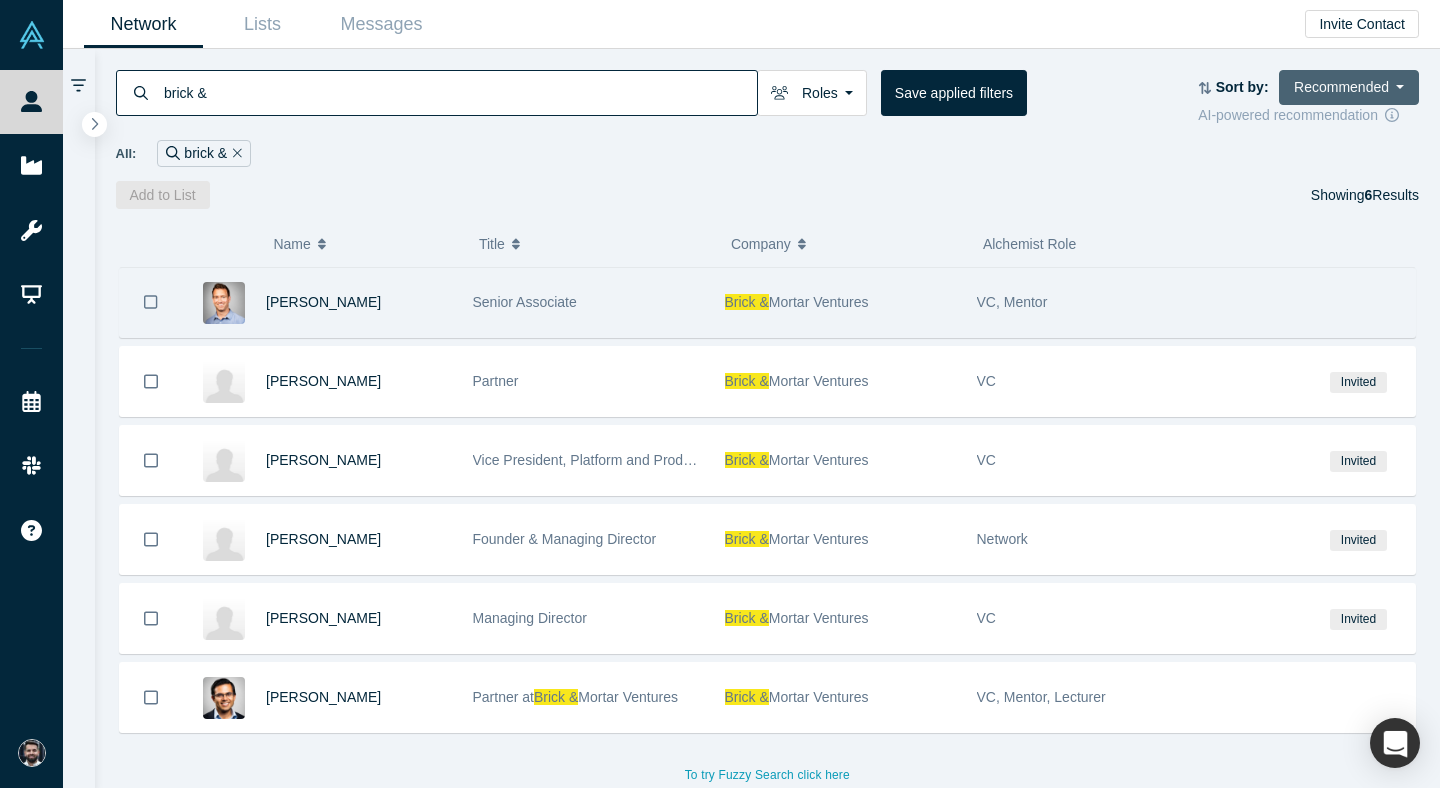 click on "Recommended" at bounding box center [1349, 87] 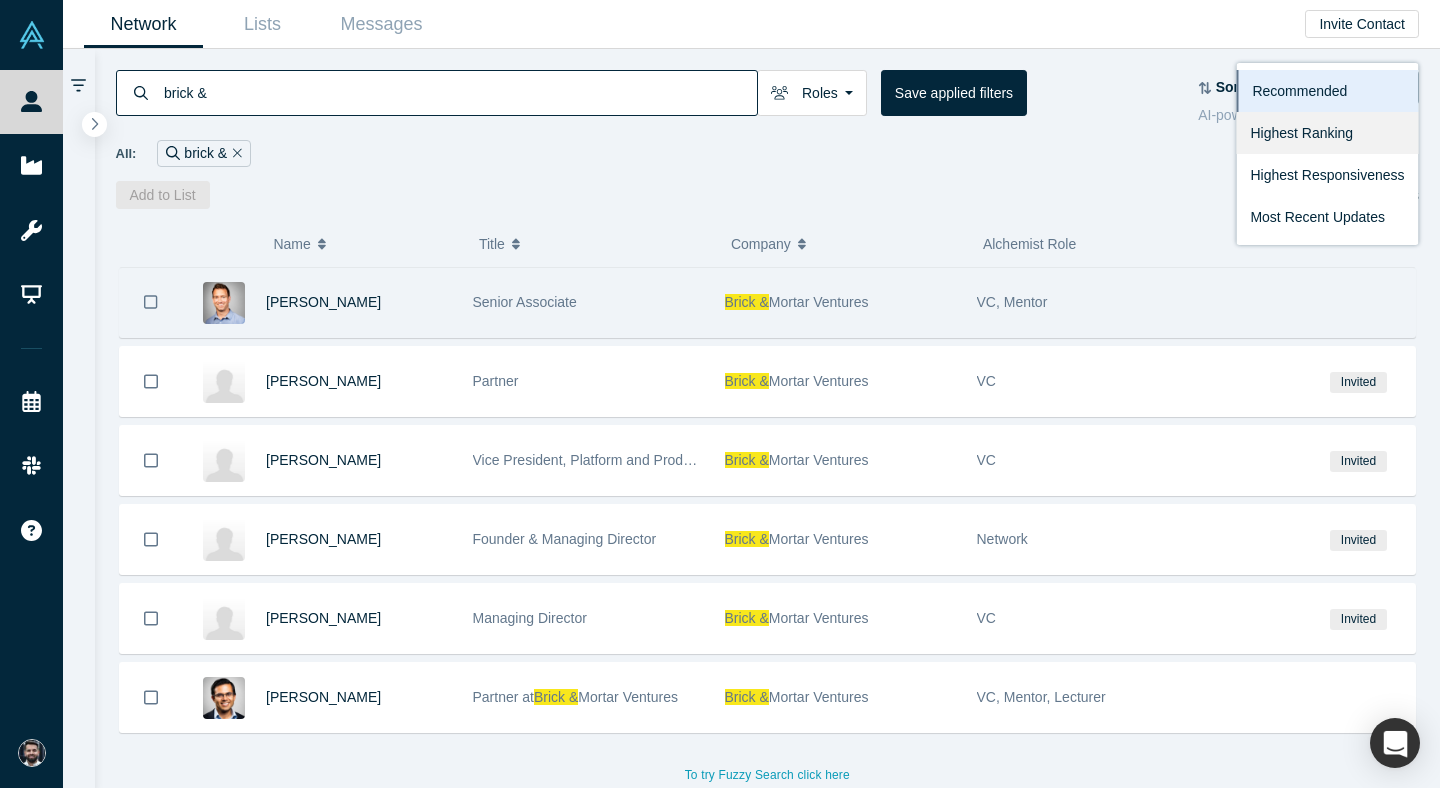 click on "Highest Ranking" at bounding box center (1327, 133) 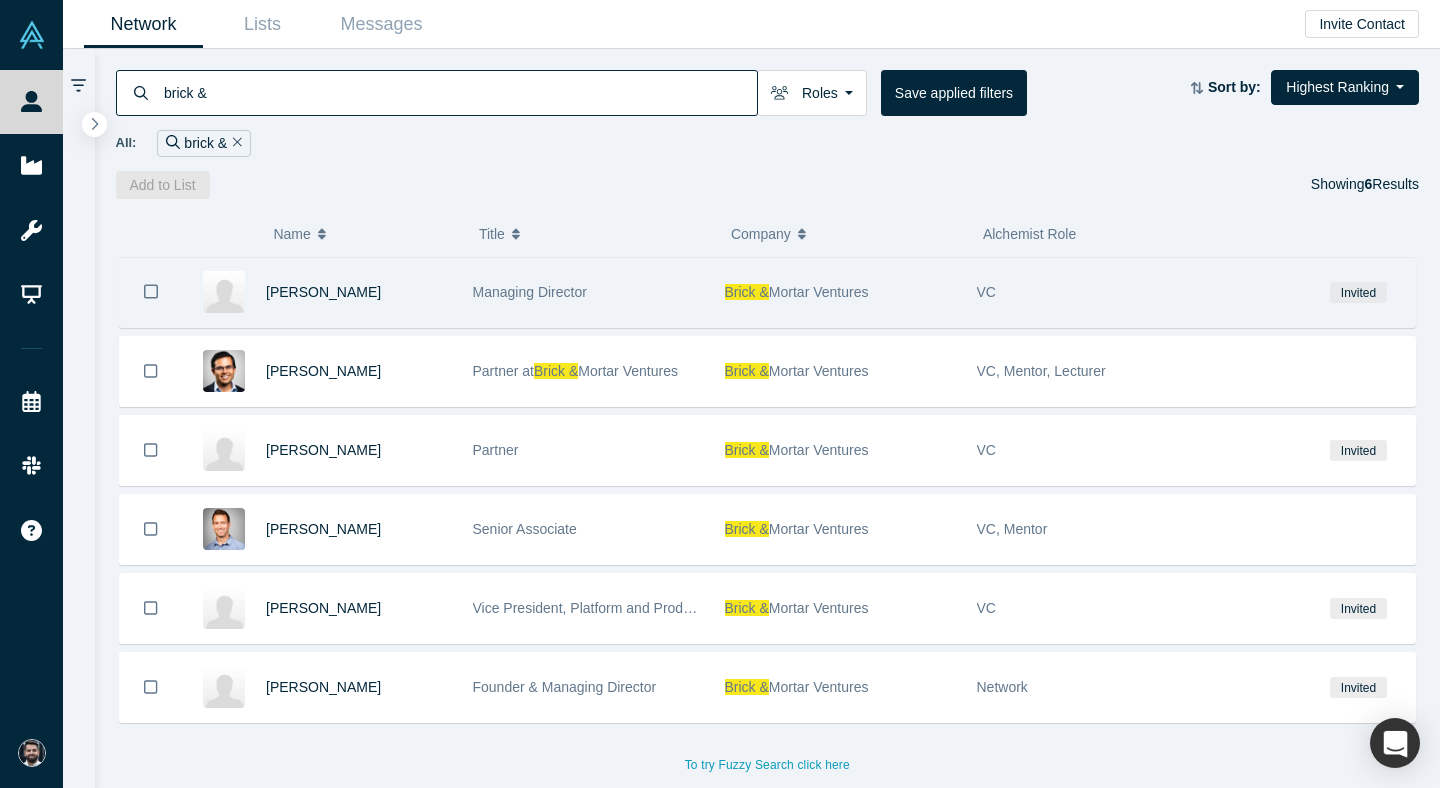 click on "Managing Director" at bounding box center [588, 292] 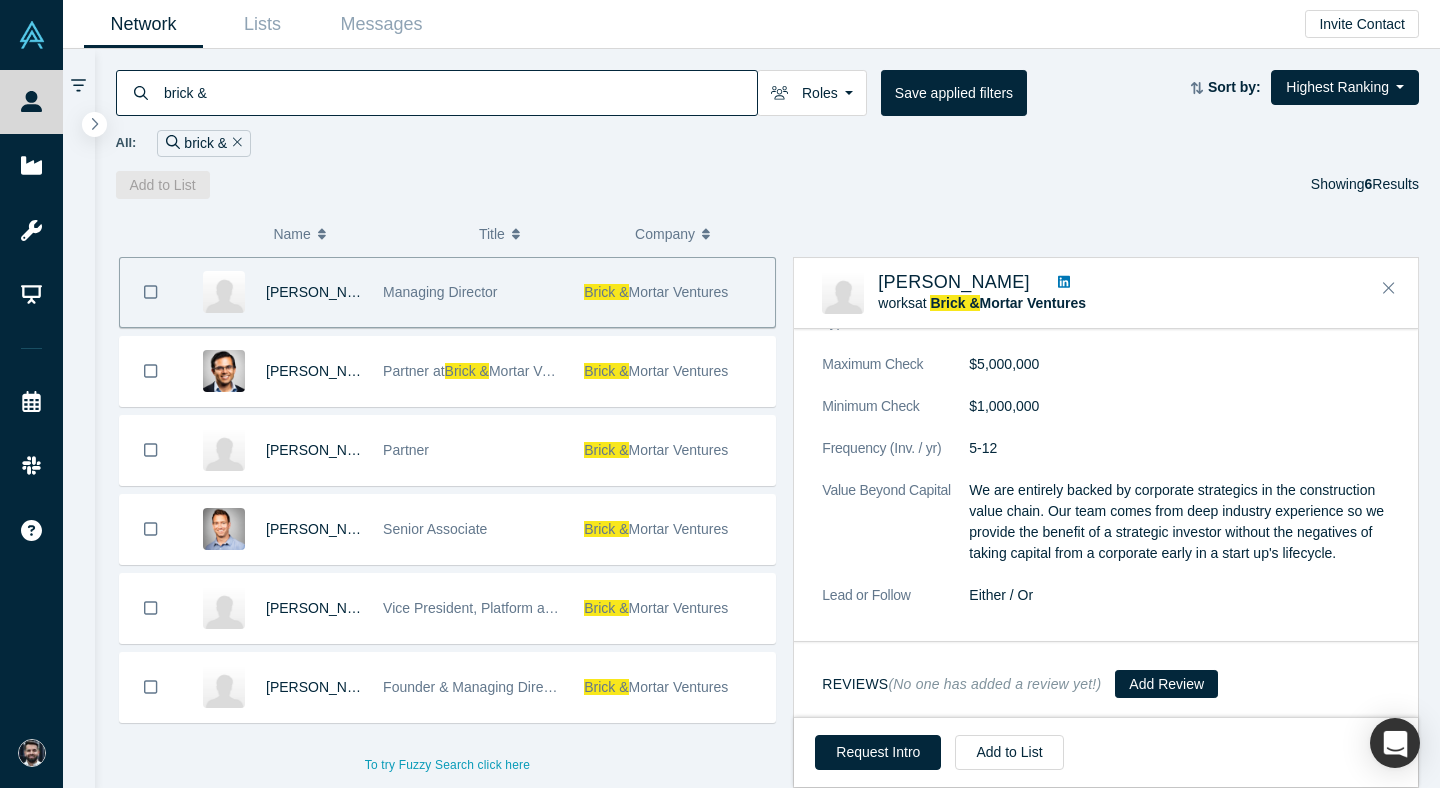 scroll, scrollTop: 608, scrollLeft: 0, axis: vertical 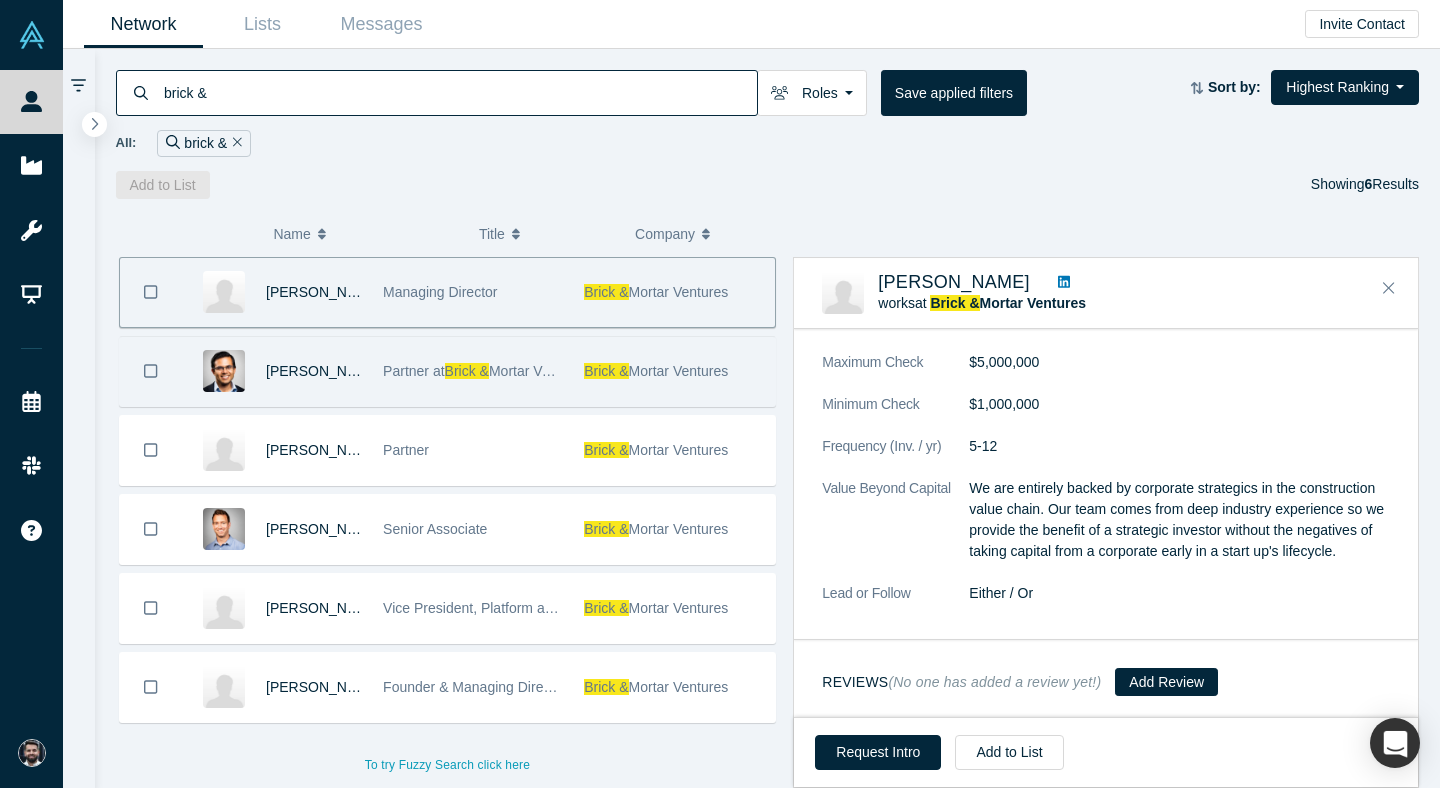 click on "Partner at  Brick &  Mortar Ventures" at bounding box center (473, 371) 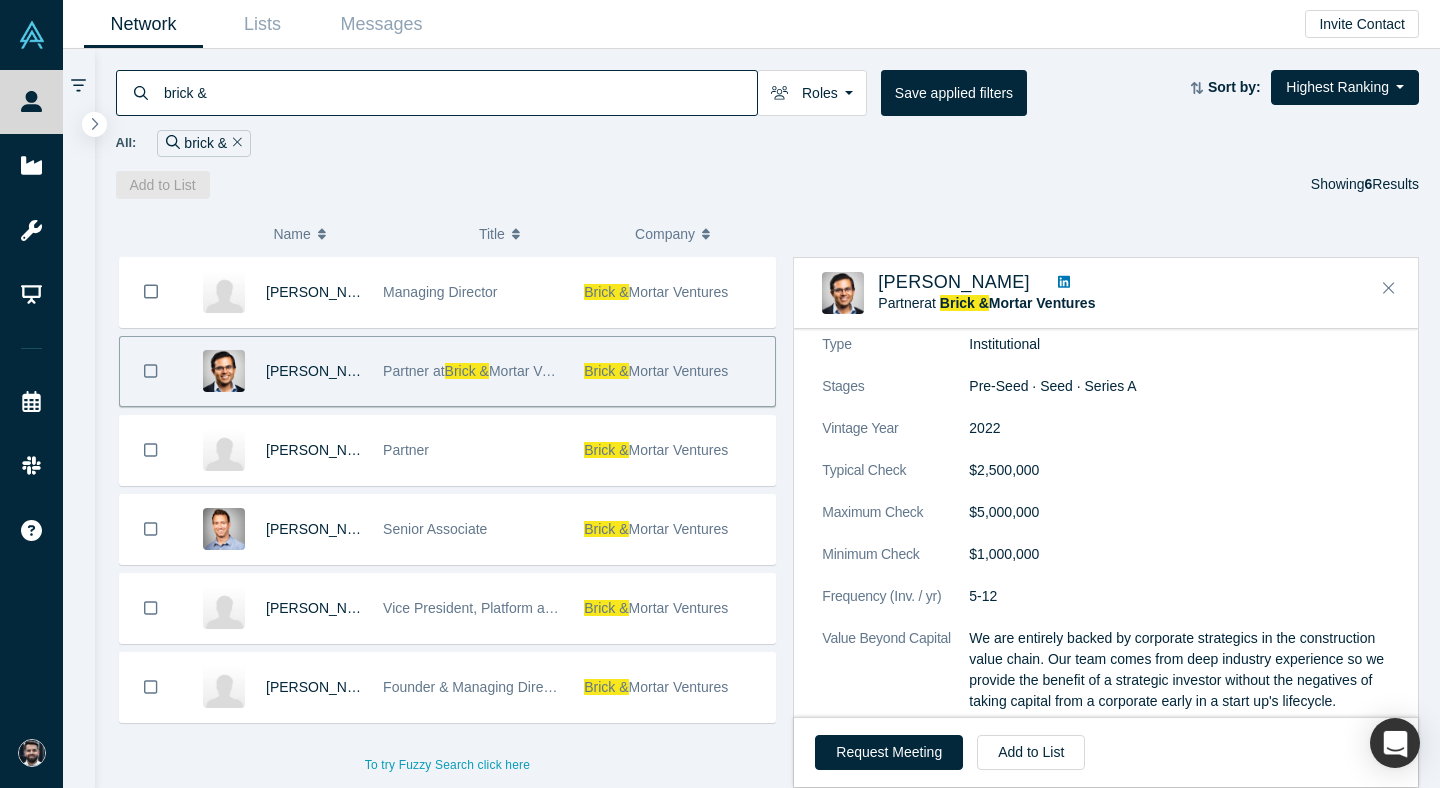scroll, scrollTop: 1201, scrollLeft: 0, axis: vertical 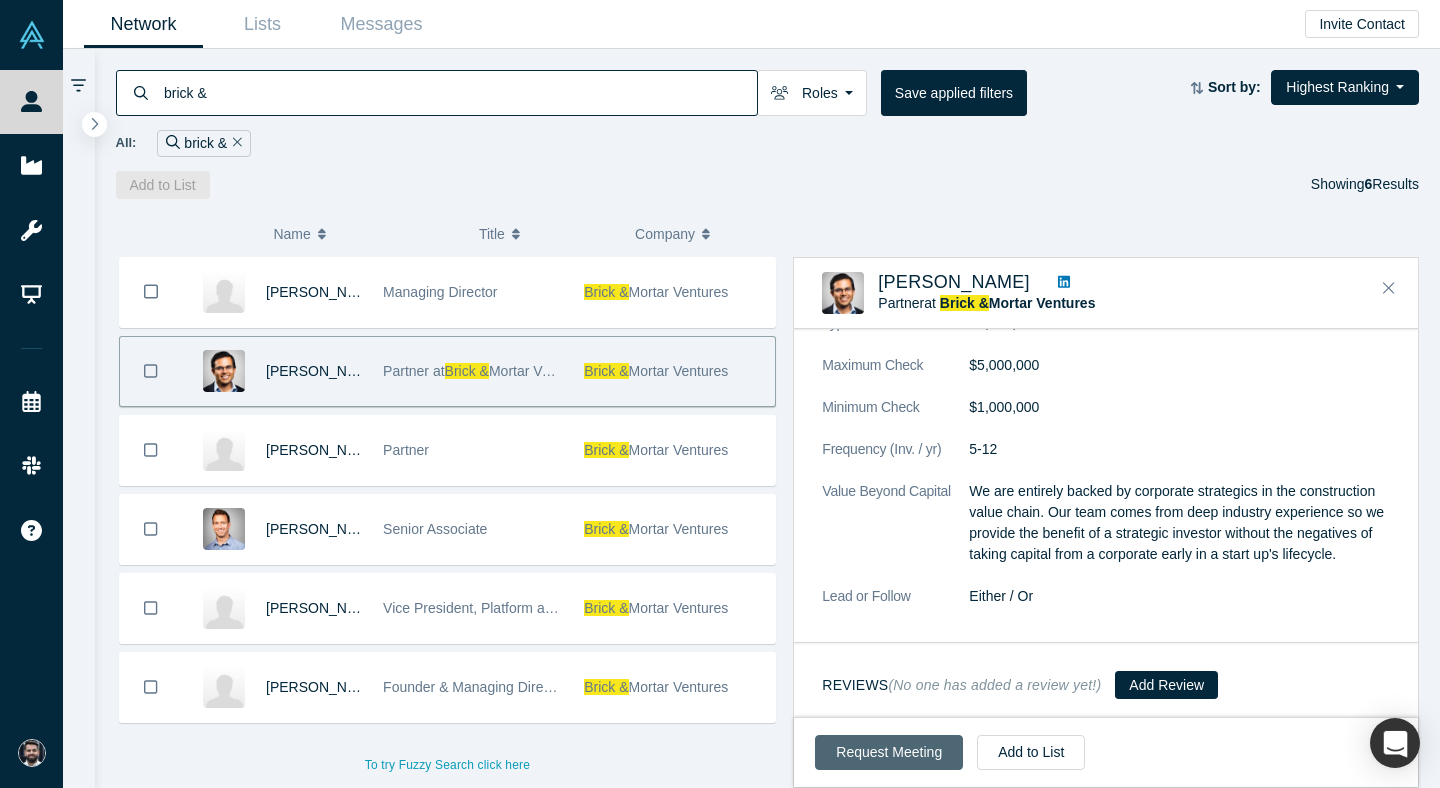 click on "Request Meeting" at bounding box center (889, 752) 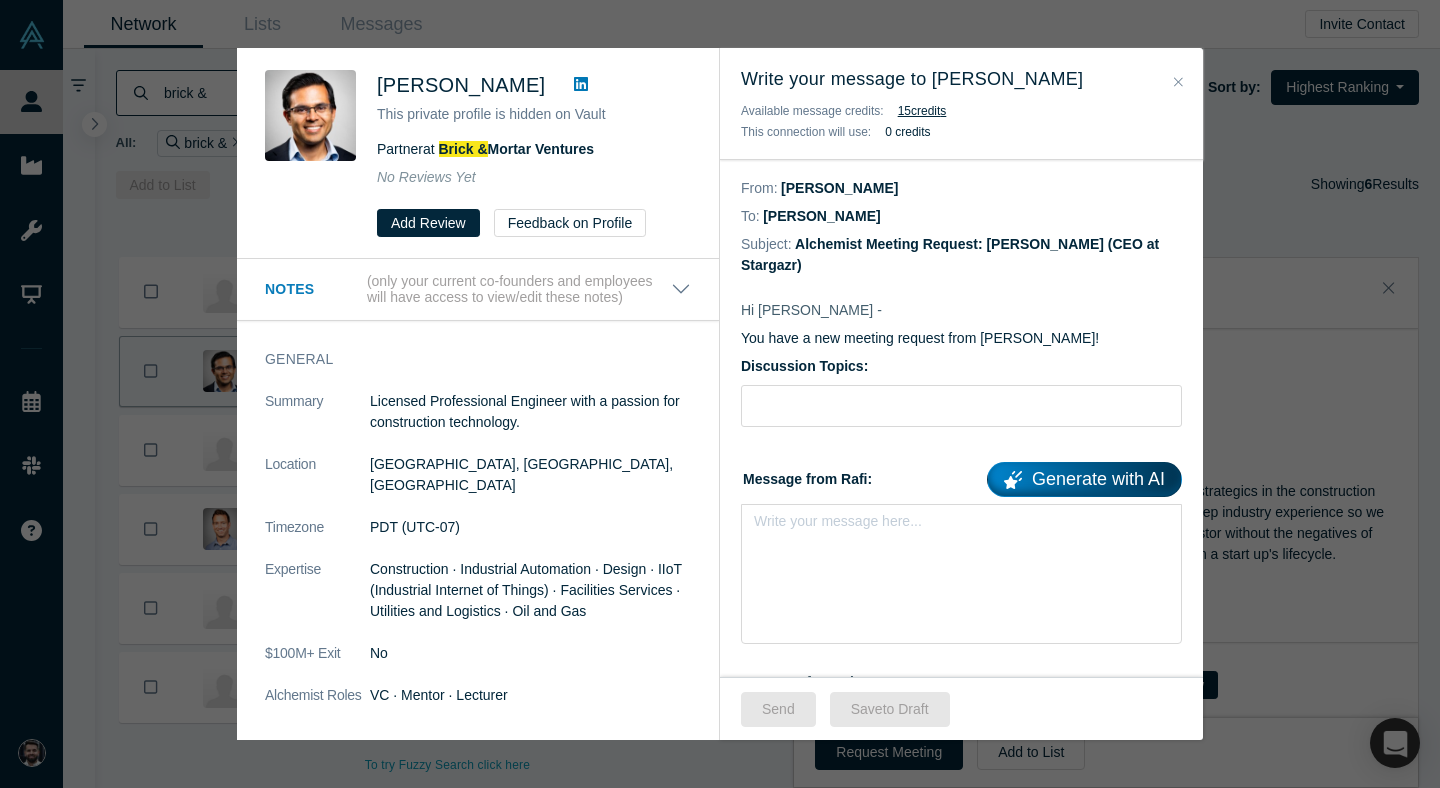 click at bounding box center [962, 527] 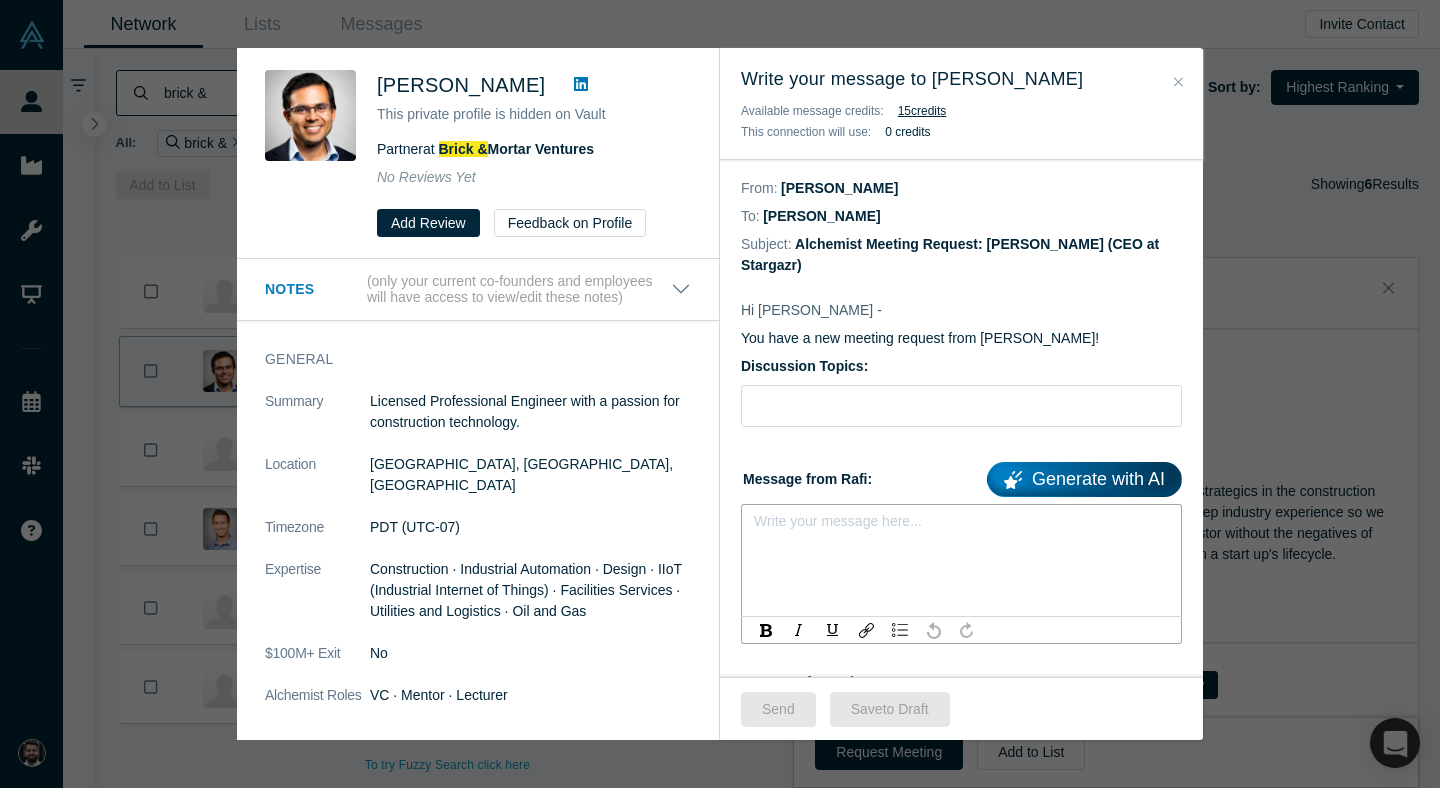 paste 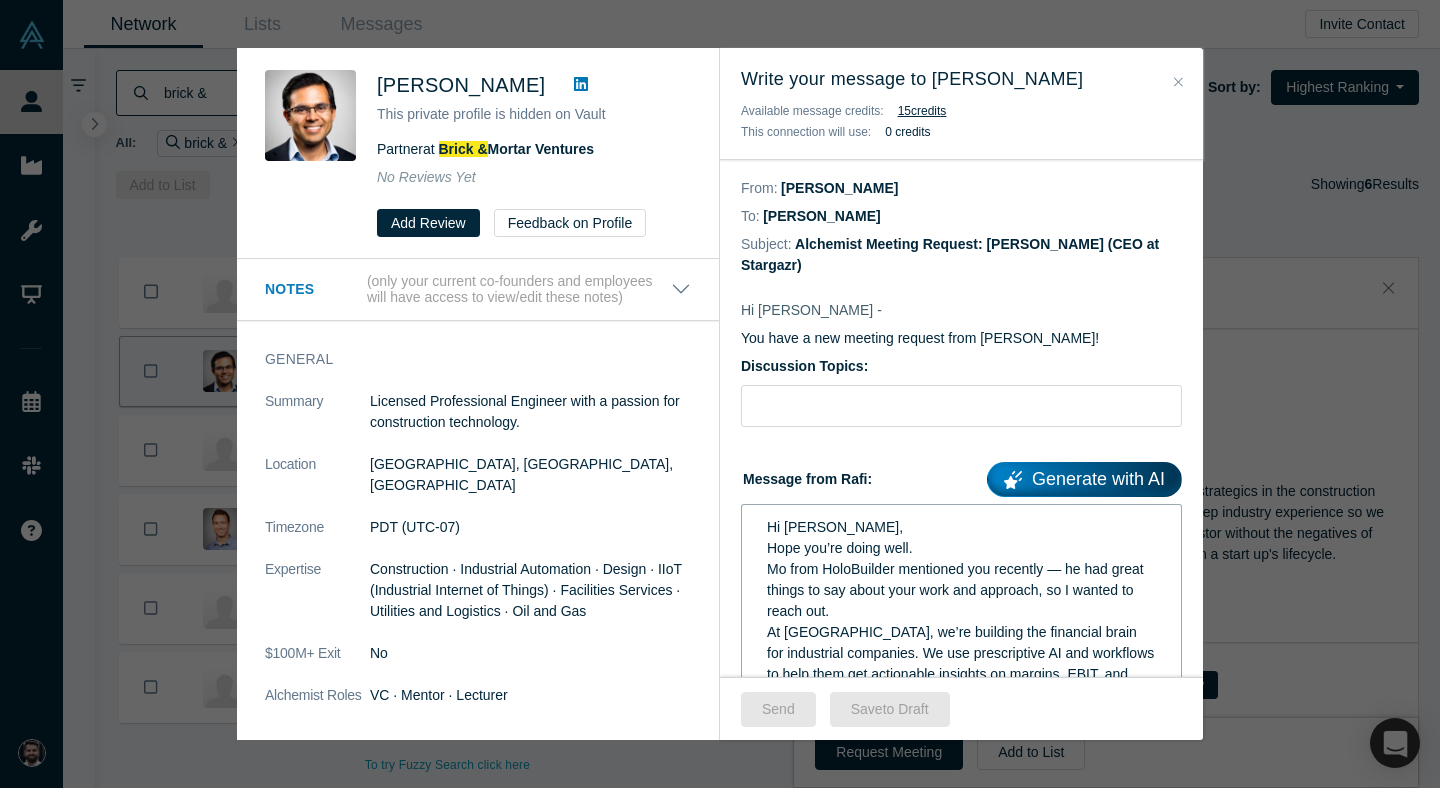 click on "Hi [PERSON_NAME], Hope you’re doing well. Mo from HoloBuilder mentioned you recently — he had great things to say about your work and approach, so I wanted to reach out. At [GEOGRAPHIC_DATA], we’re building the financial brain for industrial companies. We use prescriptive AI and workflows to help them get actionable insights on margins, EBIT, and operational performance. We’re already working with companies in aerospace and MRO, and we’re now also supporting industrial machinery and engineering firms. We just kicked off our seed round and I’d love to connect if it sounds relevant. Best, Rafi" at bounding box center [962, 685] 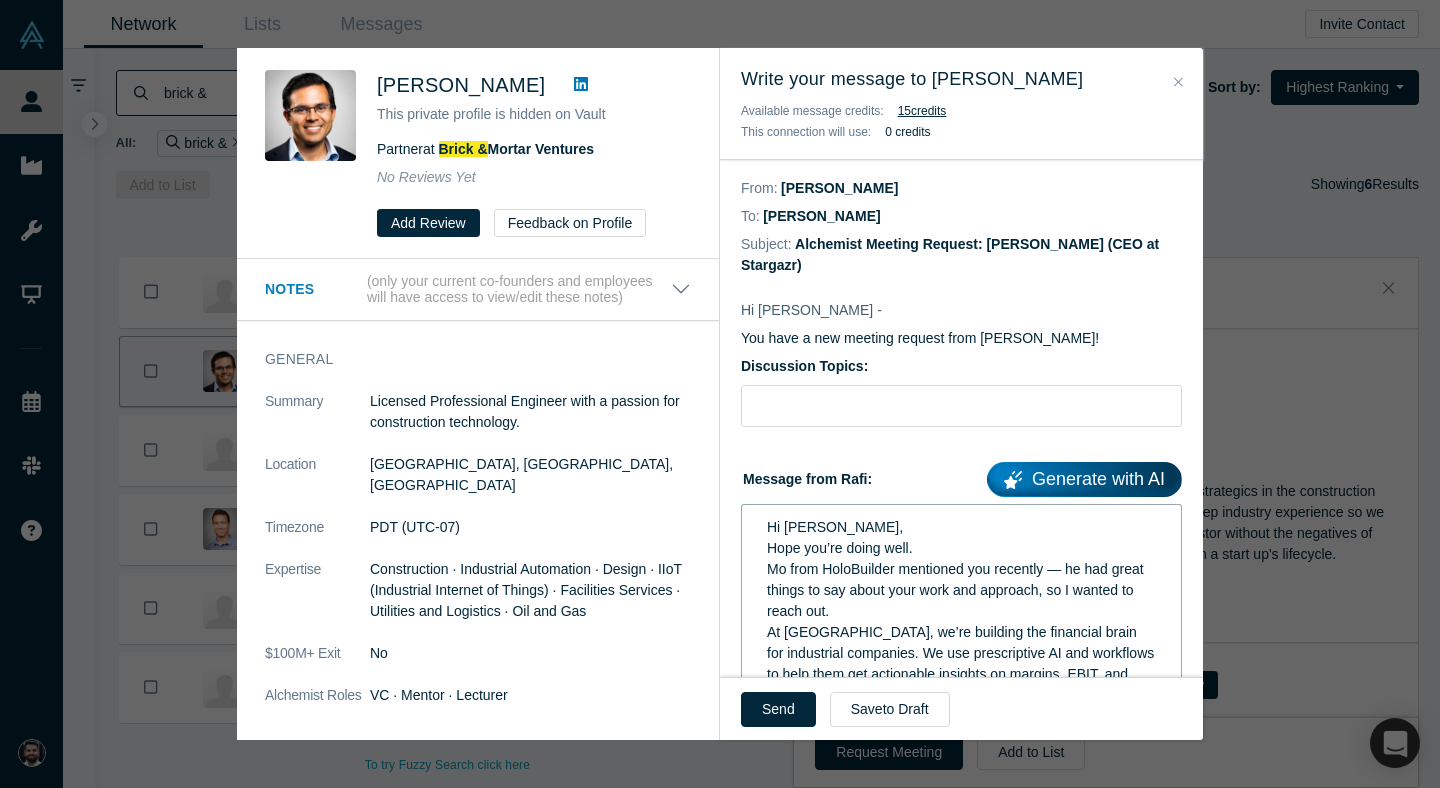 type 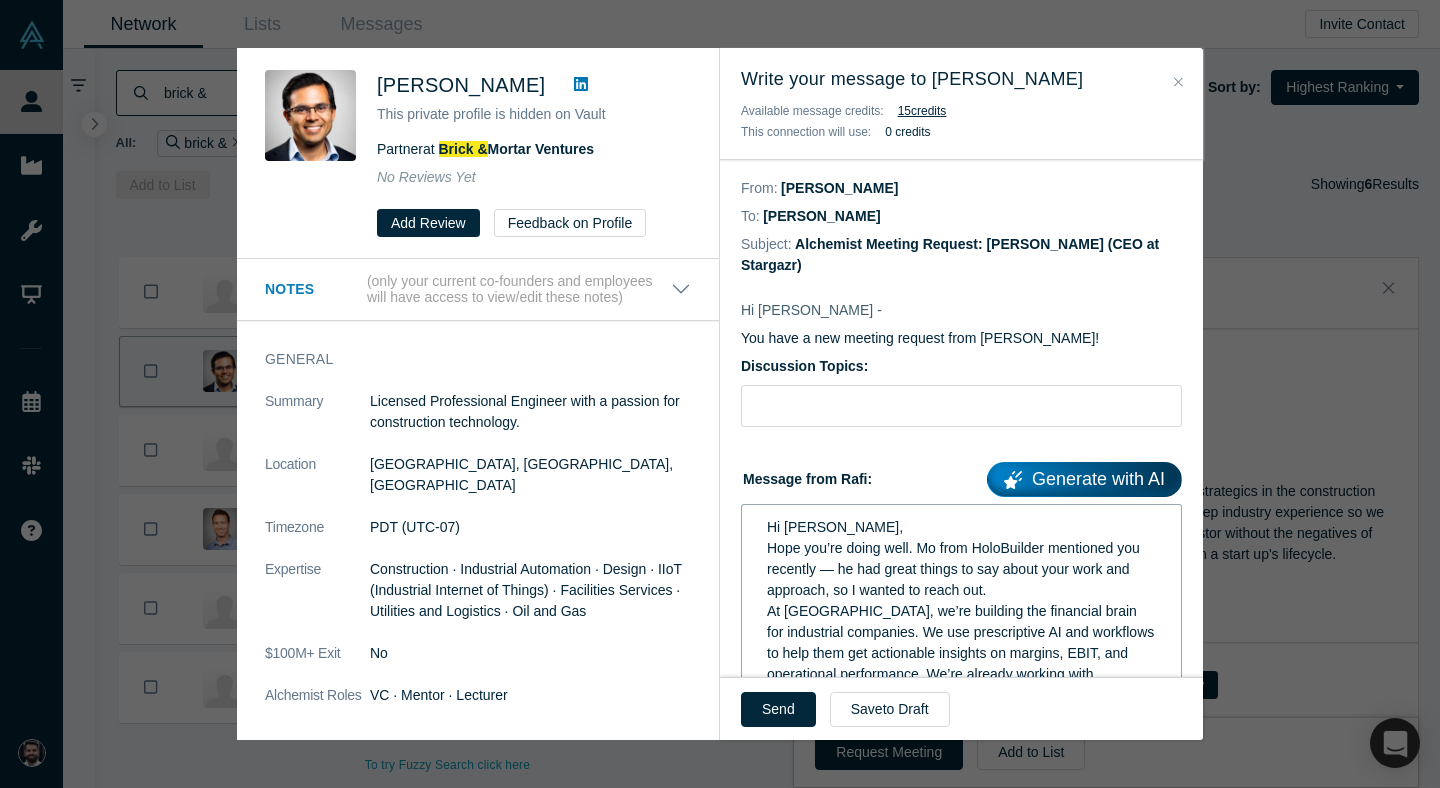 click on "Hope you’re doing well. Mo from HoloBuilder mentioned you recently — he had great things to say about your work and approach, so I wanted to reach out." at bounding box center [955, 569] 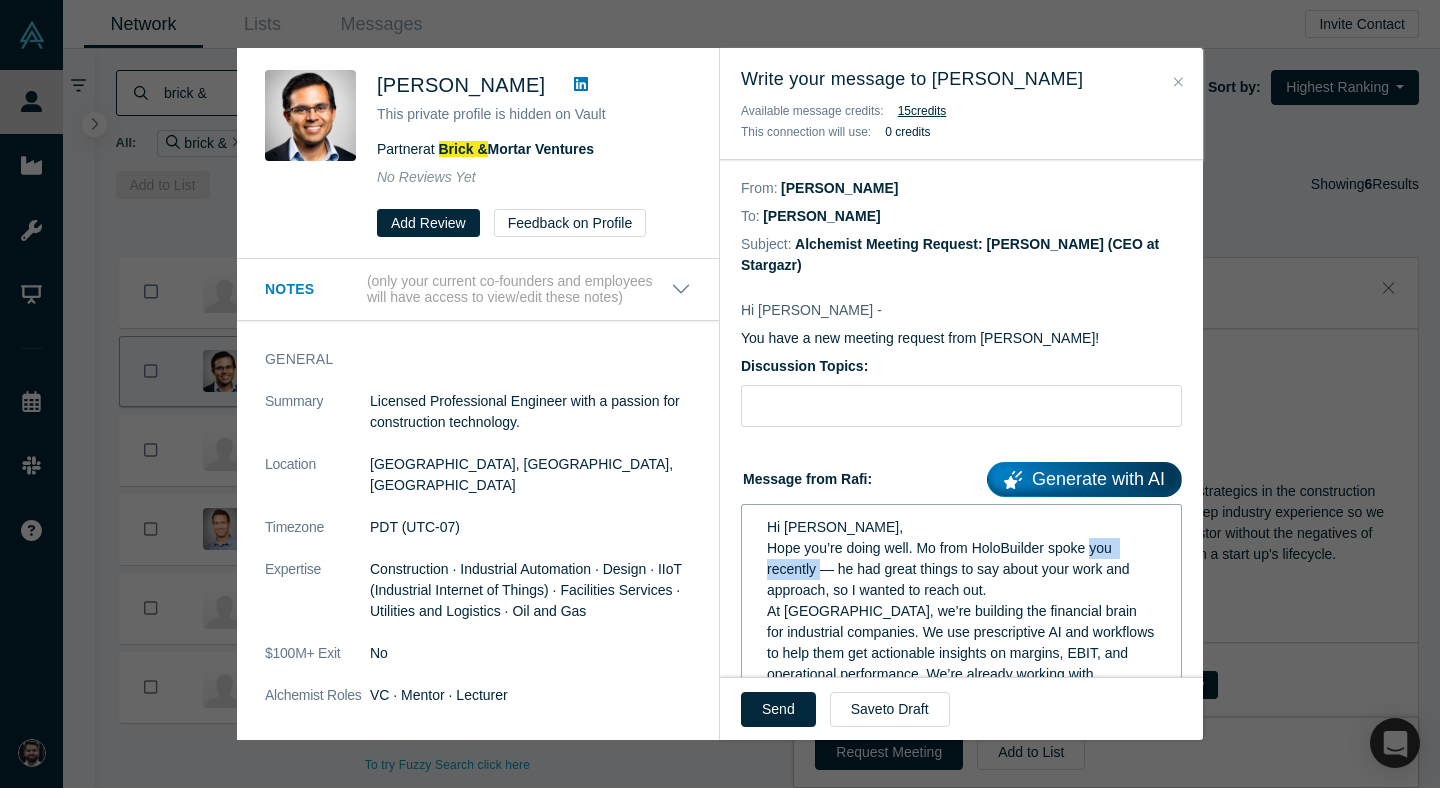drag, startPoint x: 1097, startPoint y: 552, endPoint x: 820, endPoint y: 570, distance: 277.58423 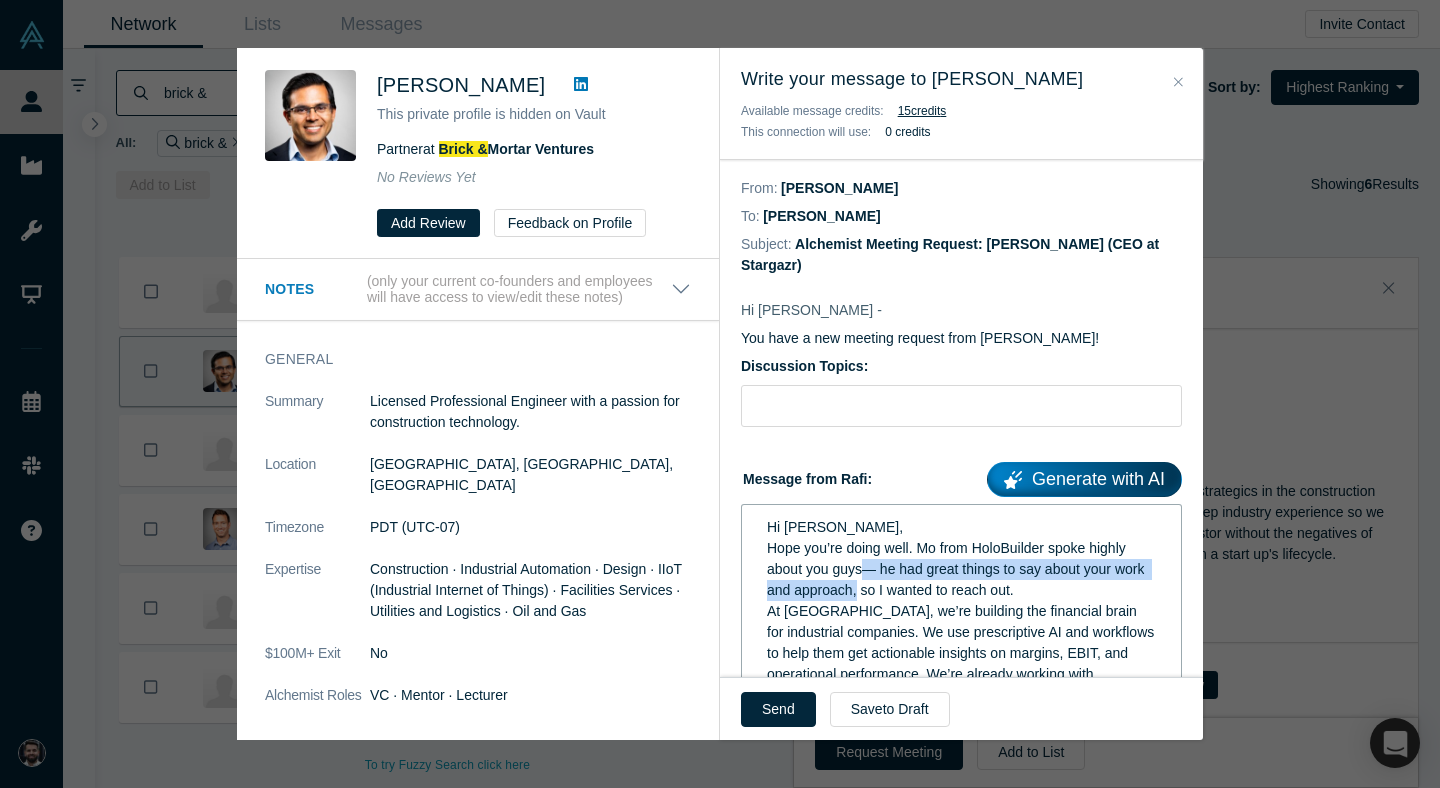 drag, startPoint x: 855, startPoint y: 591, endPoint x: 869, endPoint y: 576, distance: 20.518284 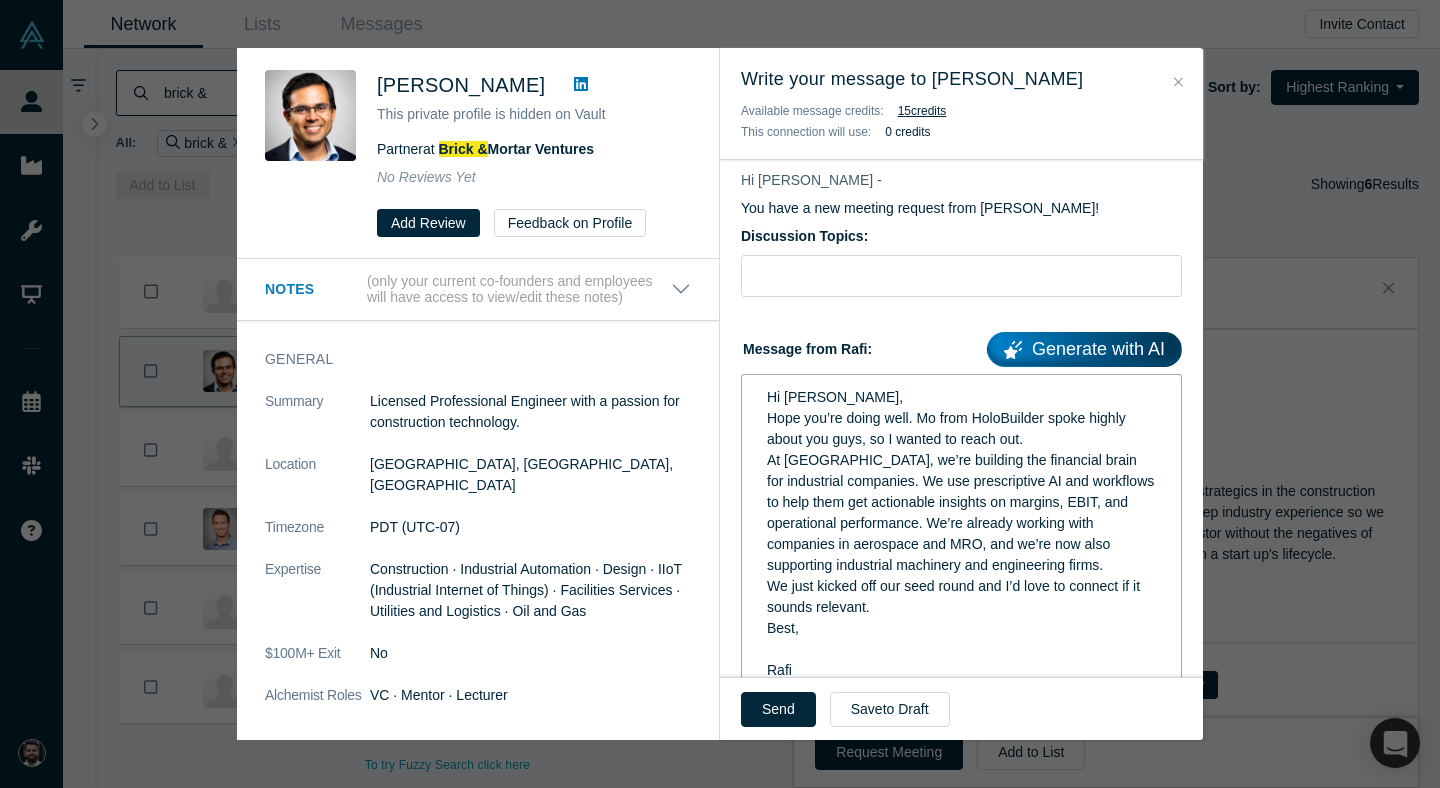 scroll, scrollTop: 141, scrollLeft: 0, axis: vertical 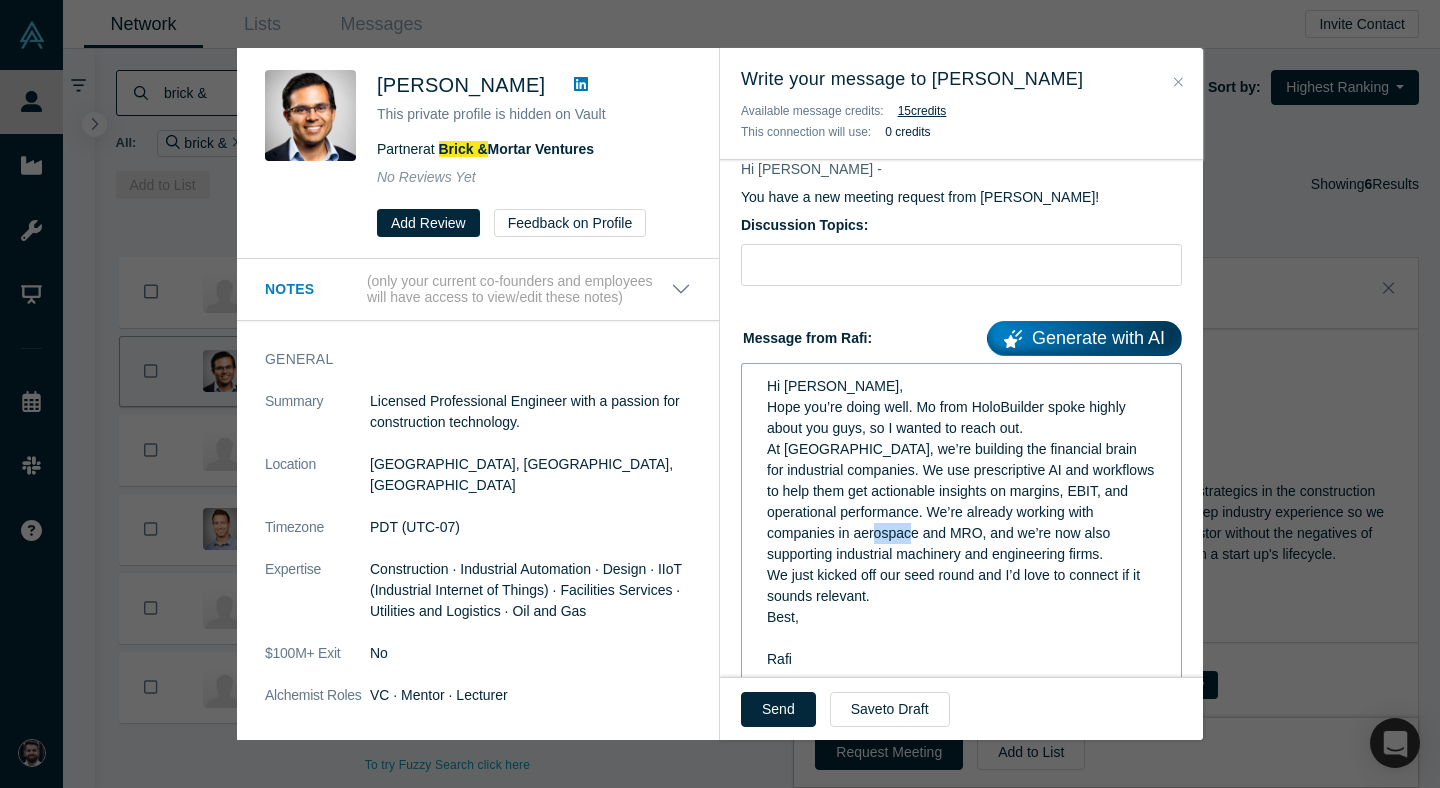 drag, startPoint x: 984, startPoint y: 532, endPoint x: 937, endPoint y: 530, distance: 47.042534 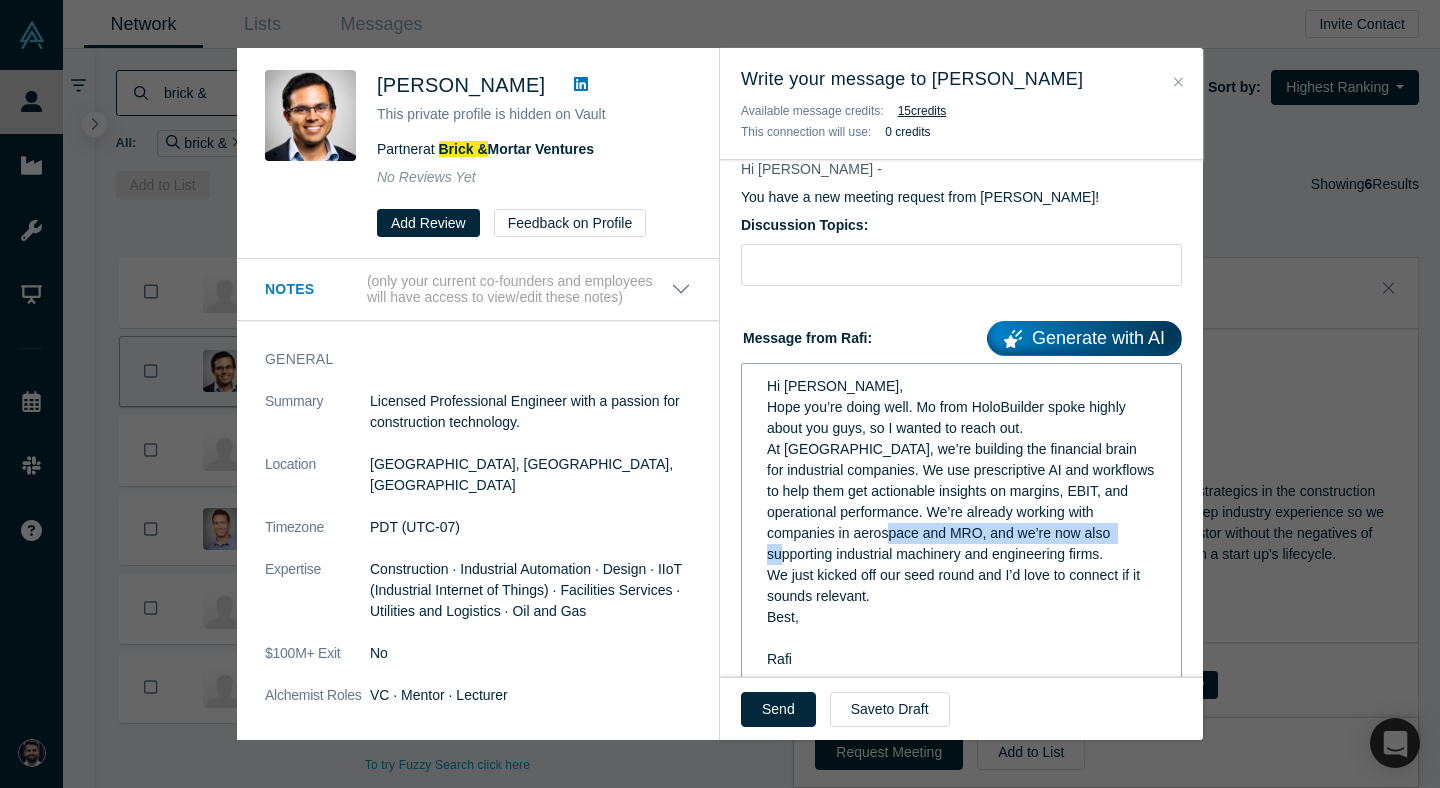 drag, startPoint x: 956, startPoint y: 531, endPoint x: 839, endPoint y: 552, distance: 118.869675 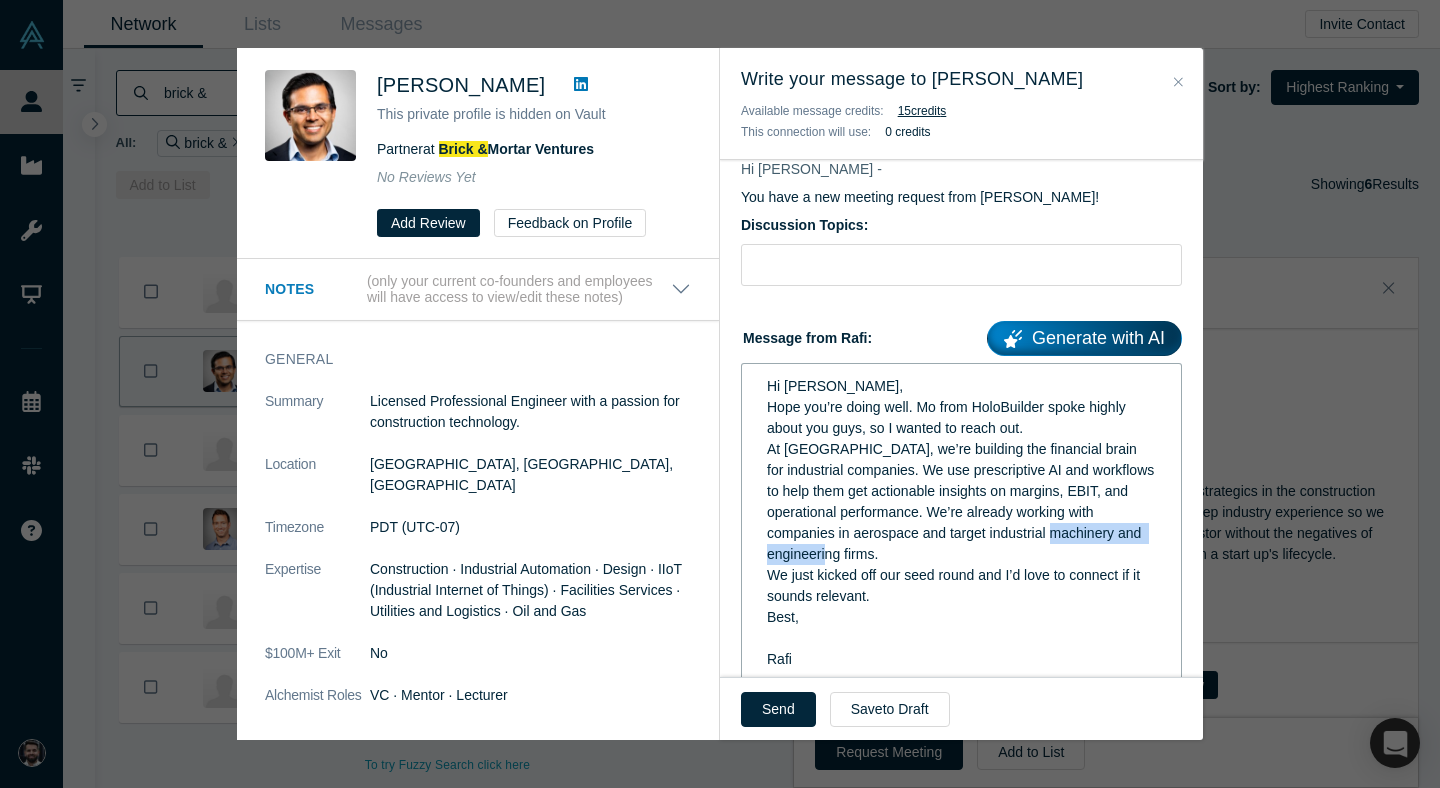 drag, startPoint x: 884, startPoint y: 561, endPoint x: 1116, endPoint y: 534, distance: 233.56584 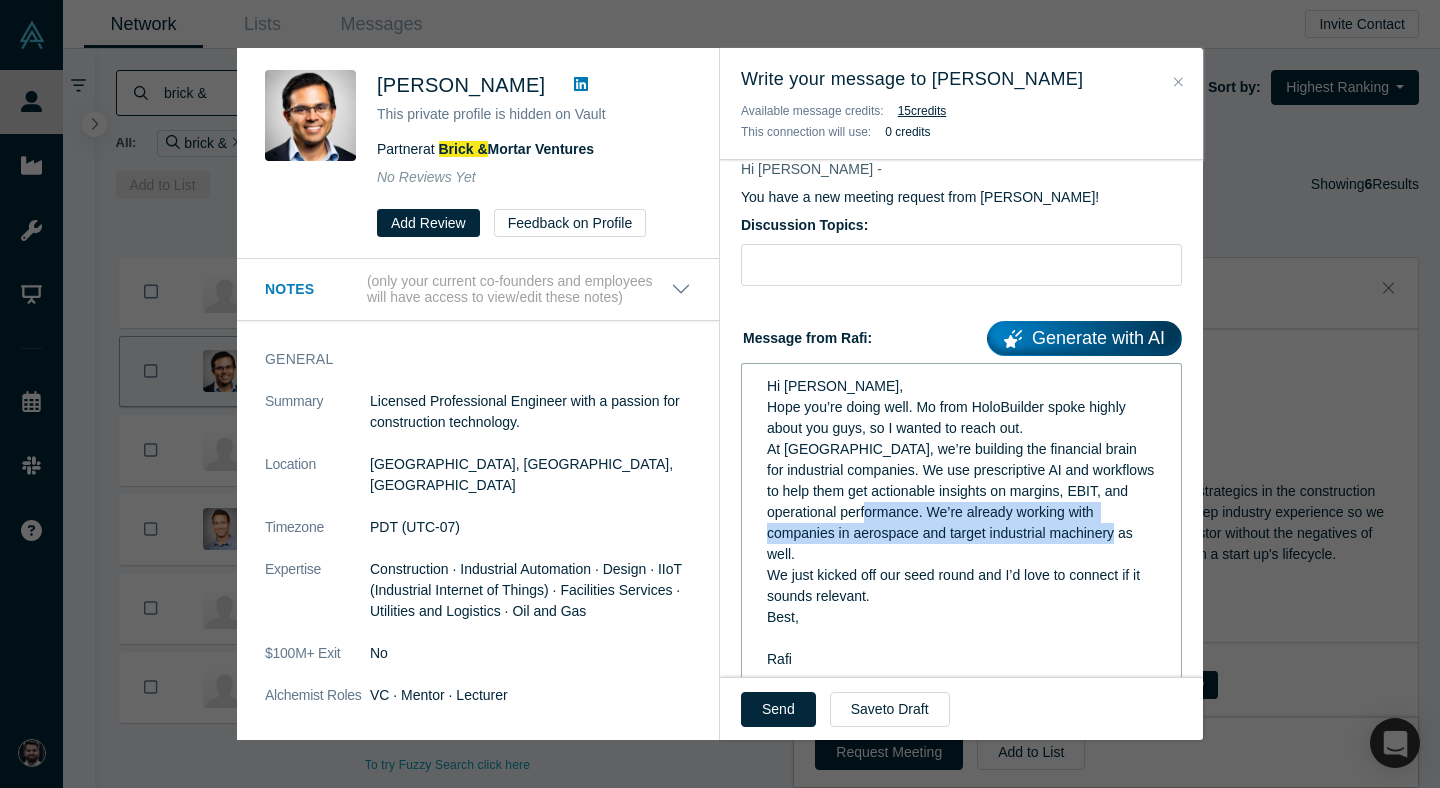 drag, startPoint x: 932, startPoint y: 512, endPoint x: 935, endPoint y: 560, distance: 48.09366 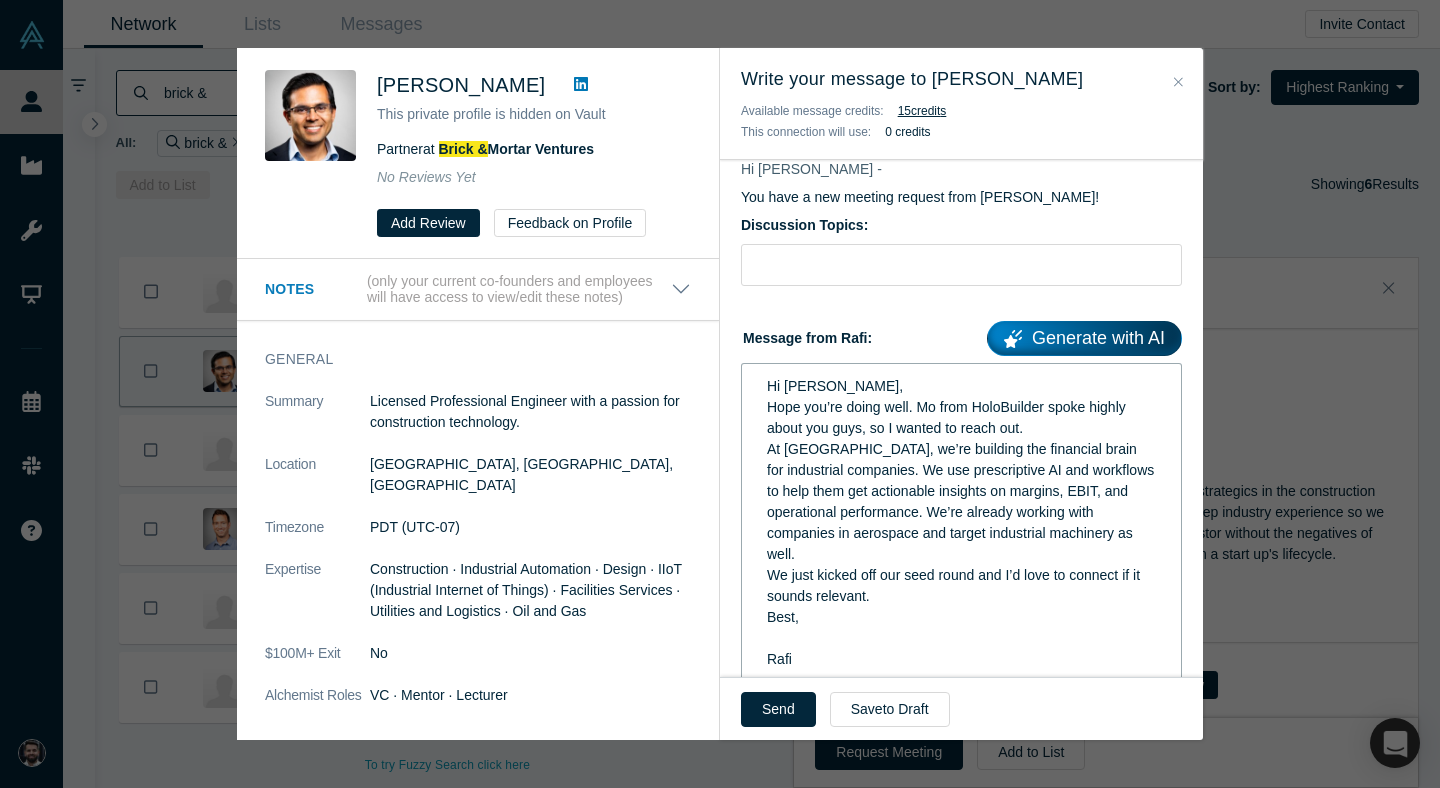 click on "At [GEOGRAPHIC_DATA], we’re building the financial brain for industrial companies. We use prescriptive AI and workflows to help them get actionable insights on margins, EBIT, and operational performance. We’re already working with companies in aerospace and target industrial machinery as well." at bounding box center [962, 501] 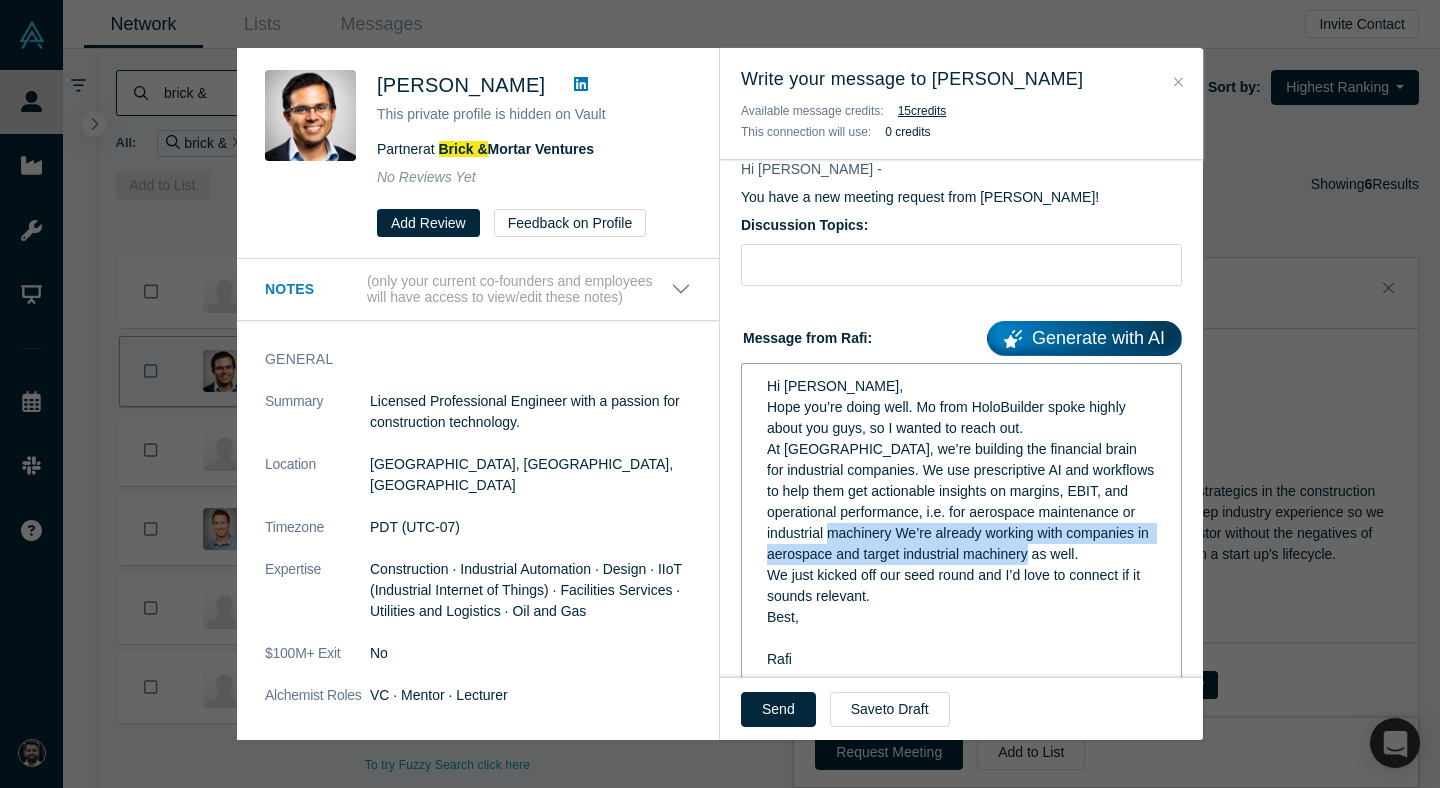 drag, startPoint x: 1094, startPoint y: 553, endPoint x: 892, endPoint y: 531, distance: 203.19449 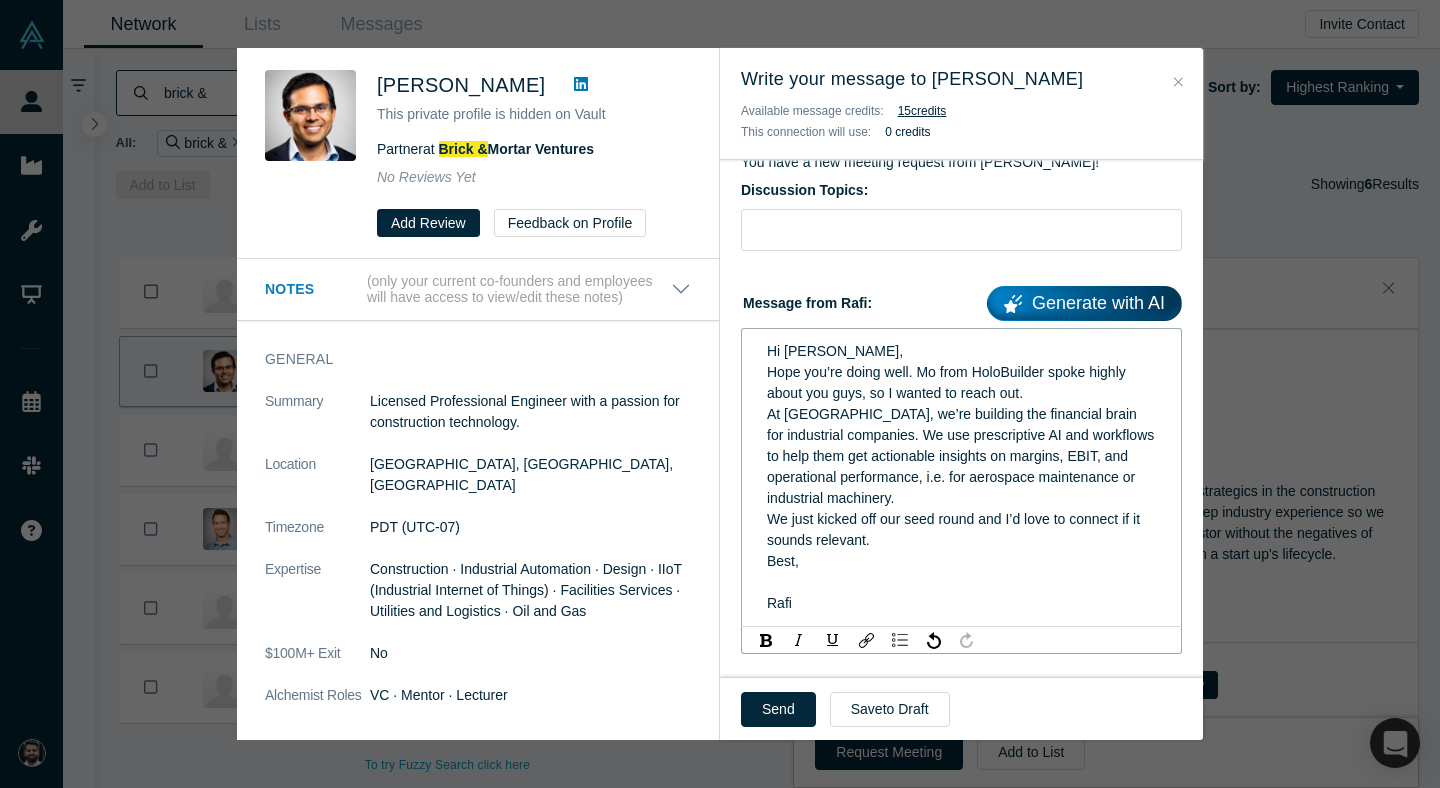 scroll, scrollTop: 184, scrollLeft: 0, axis: vertical 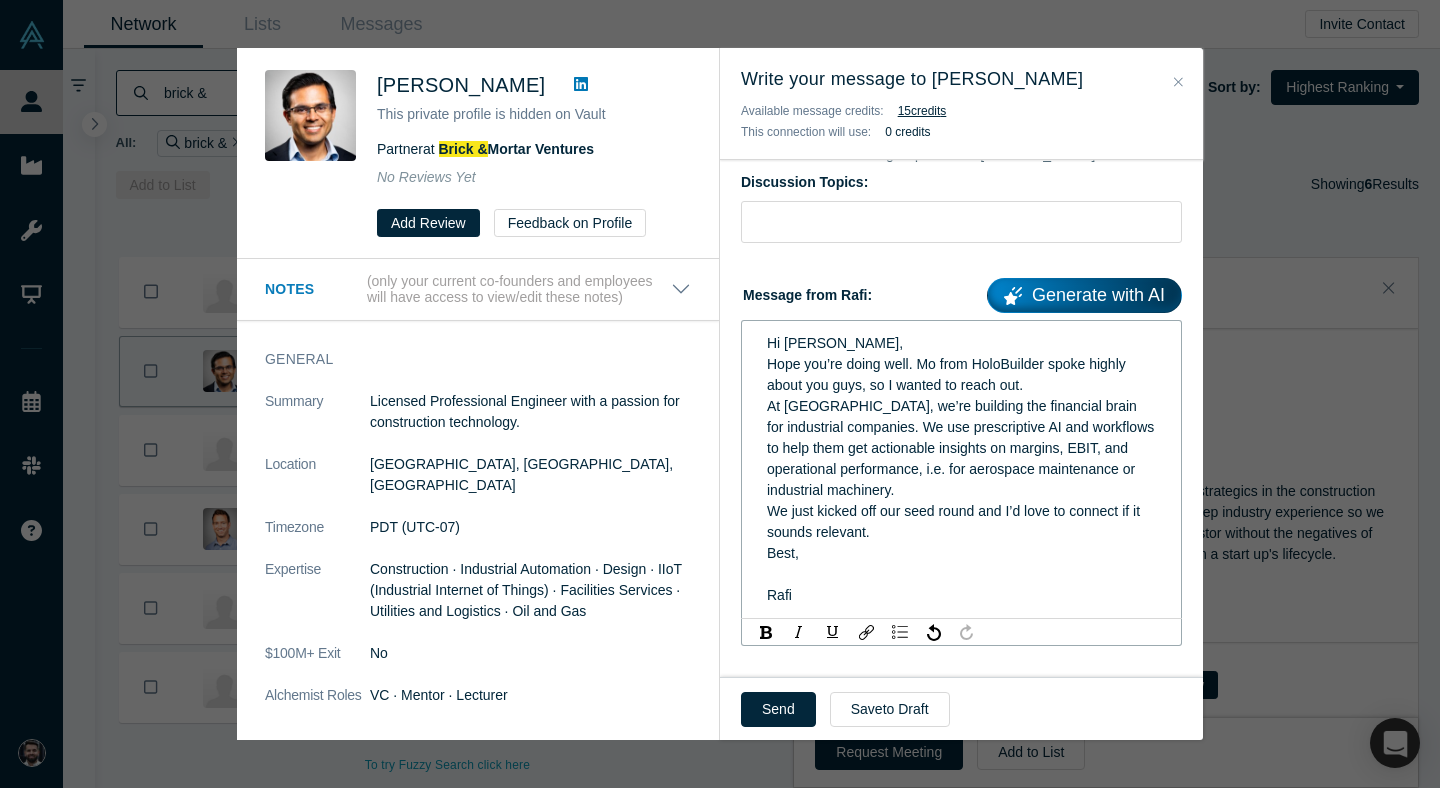 click on "Hi [PERSON_NAME], Hope you’re doing well. Mo from HoloBuilder spoke highly about you guys, so I wanted to reach out. At [GEOGRAPHIC_DATA], we’re building the financial brain for industrial companies. We use prescriptive AI and workflows to help them get actionable insights on margins, EBIT, and operational performance, i.e. for aerospace maintenance or industrial machinery. We just kicked off our seed round and I’d love to connect if it sounds relevant. Best, Rafi" at bounding box center [962, 469] 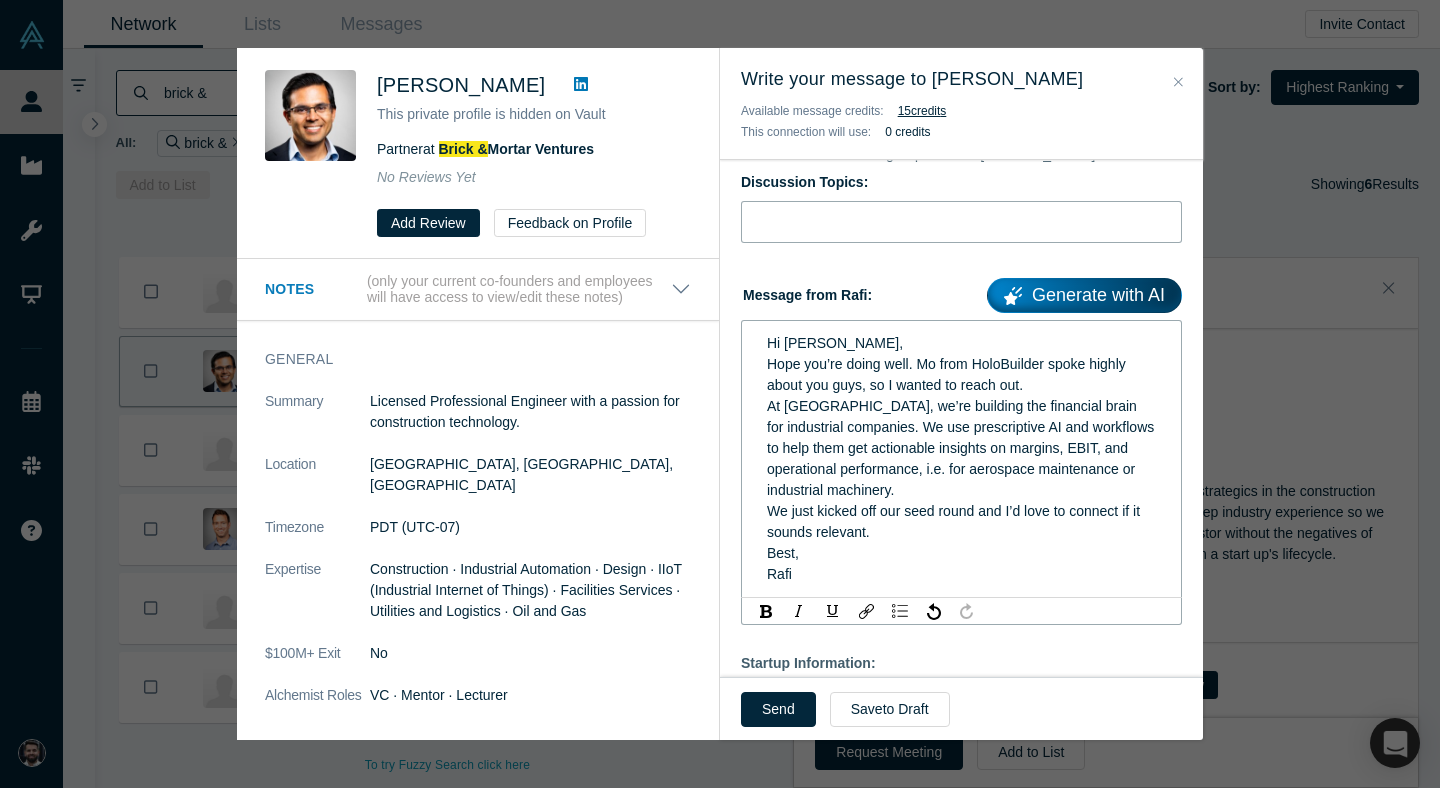 click at bounding box center (961, 222) 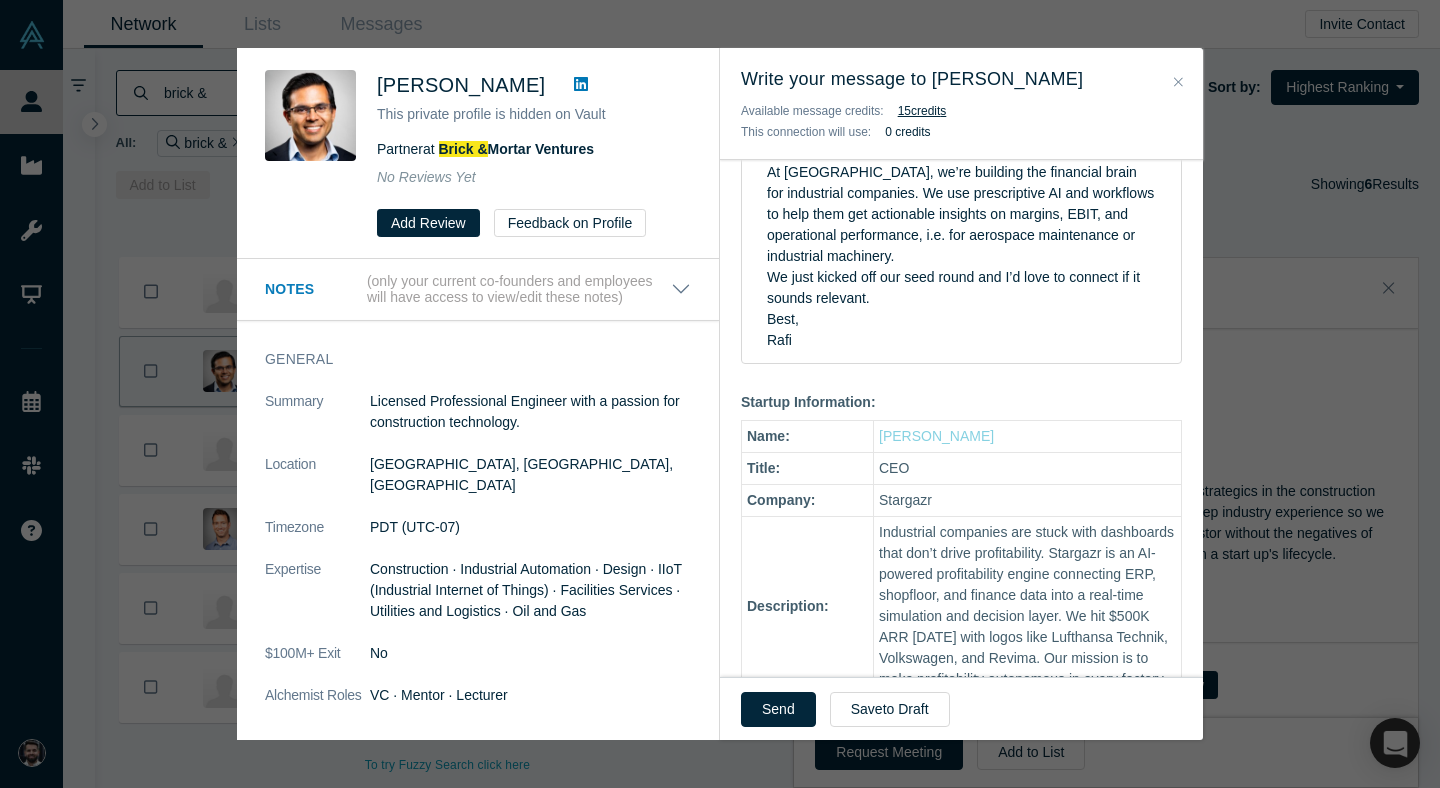 scroll, scrollTop: 430, scrollLeft: 0, axis: vertical 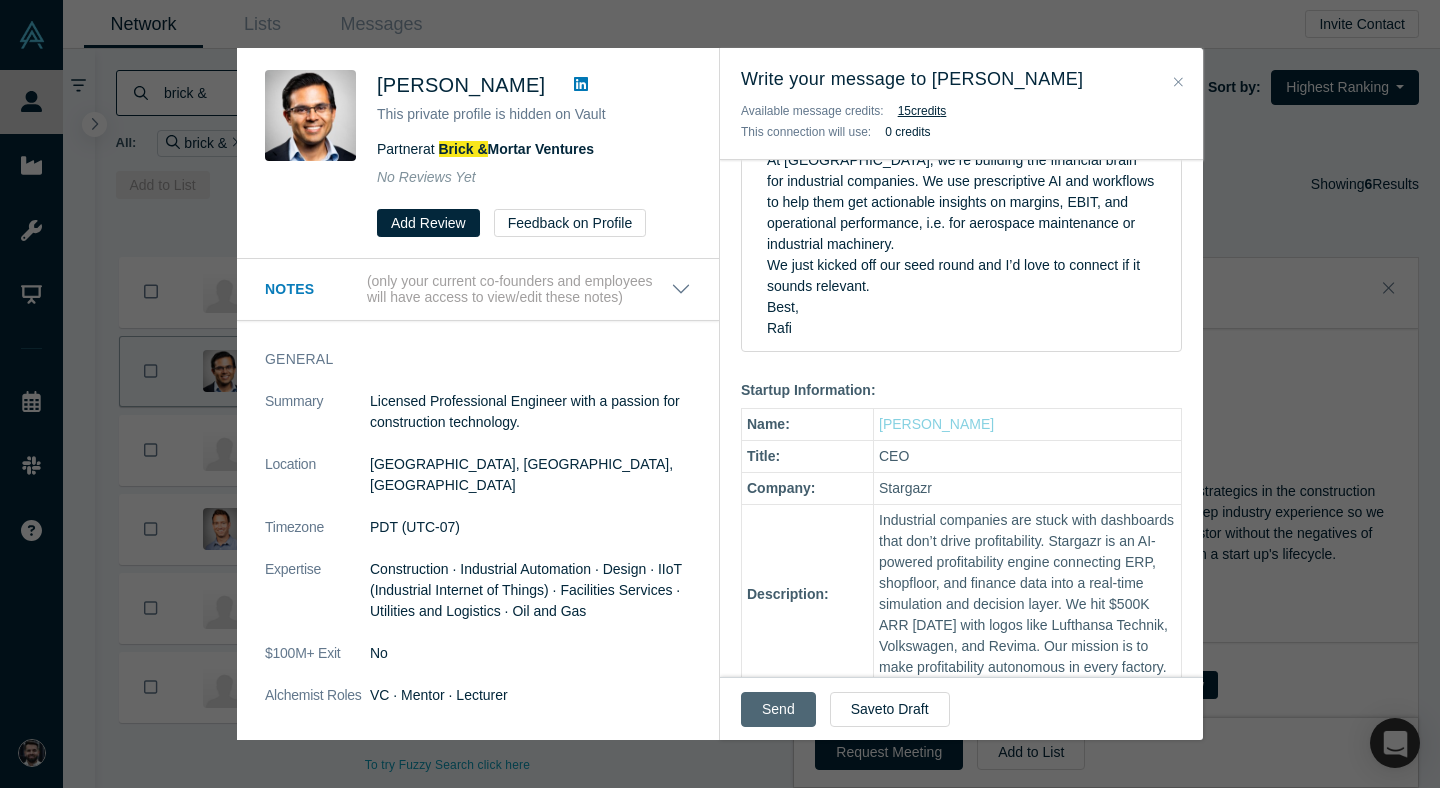 type on "Seed Round" 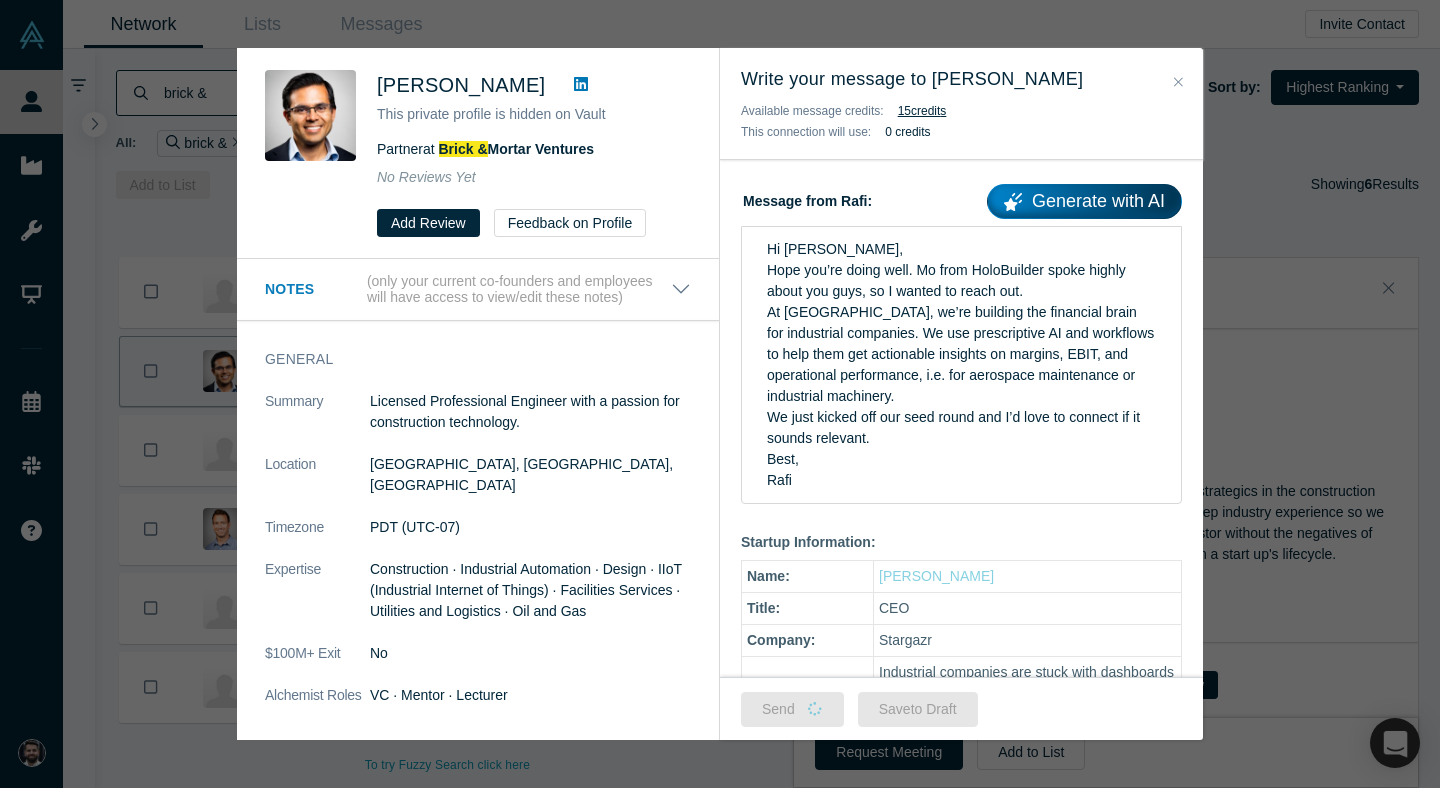 scroll, scrollTop: 201, scrollLeft: 0, axis: vertical 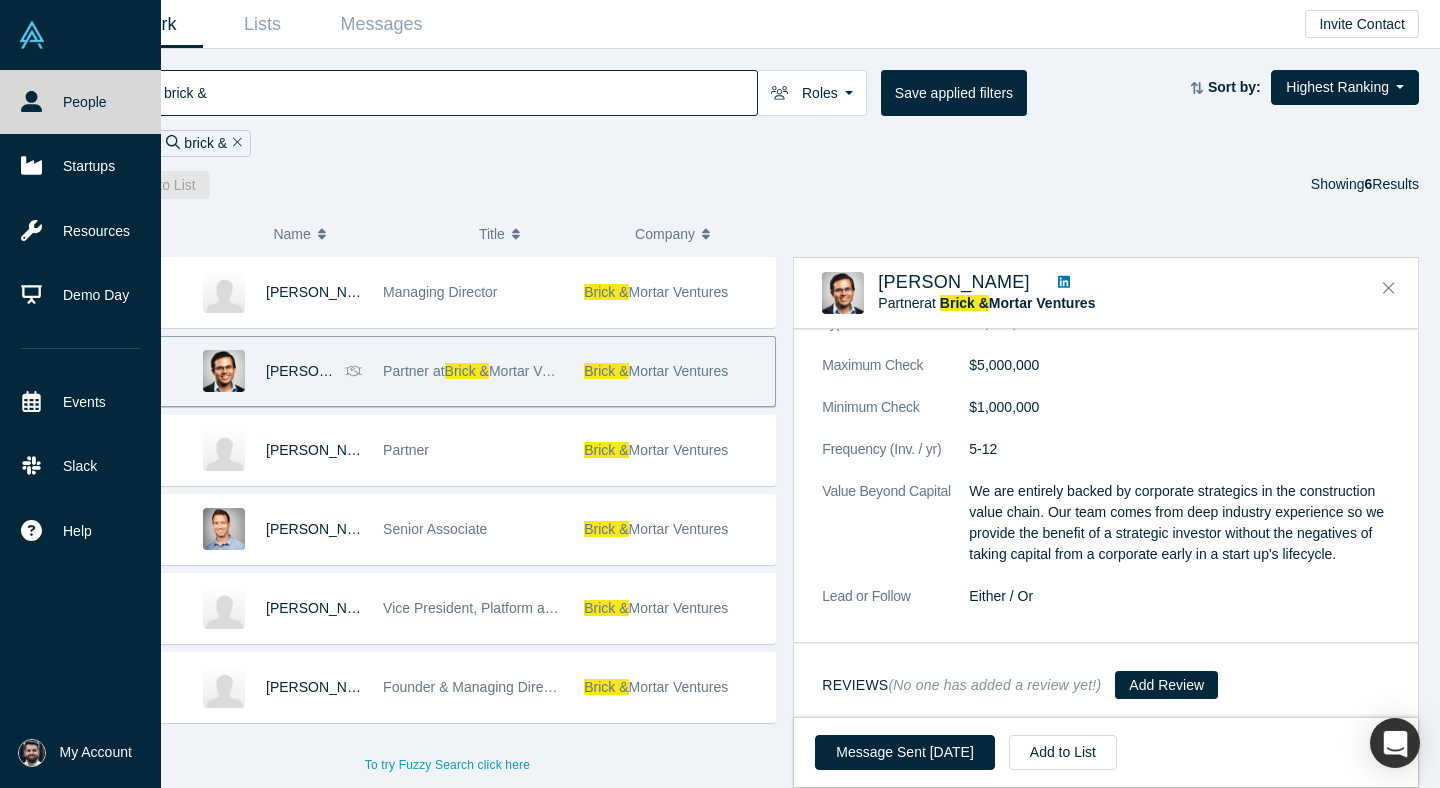 click at bounding box center (32, 35) 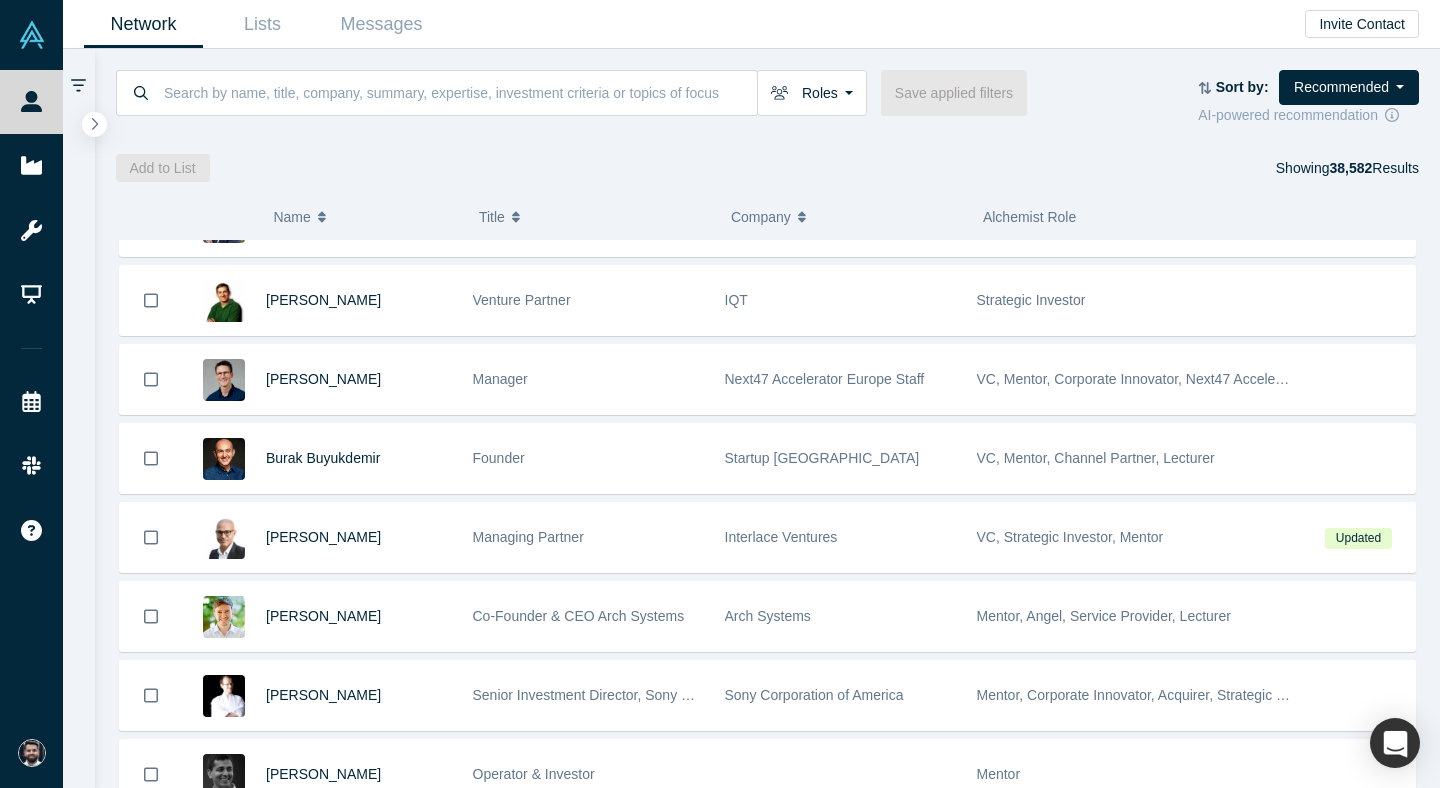 scroll, scrollTop: 4738, scrollLeft: 0, axis: vertical 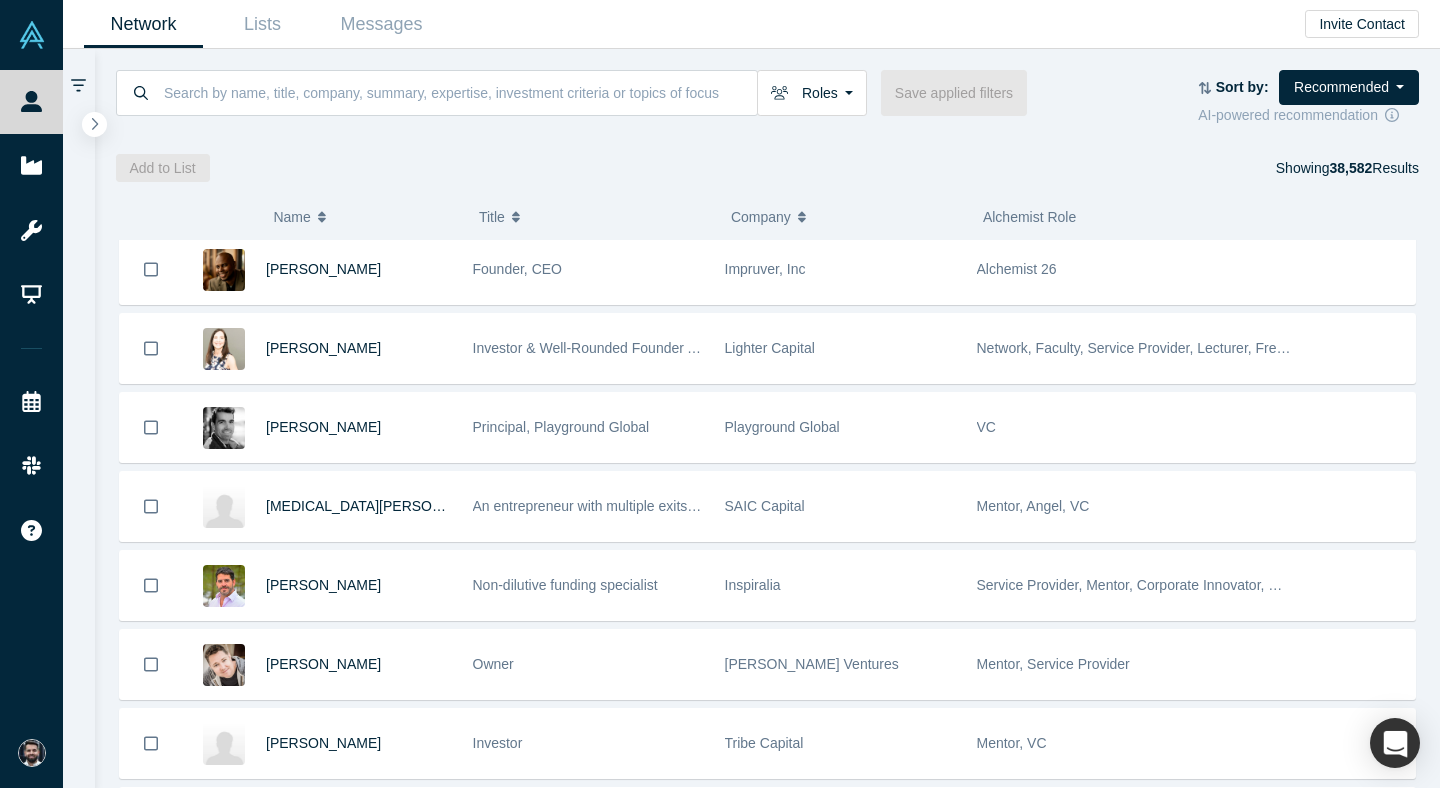 click on "Principal, Playground Global" at bounding box center (588, 427) 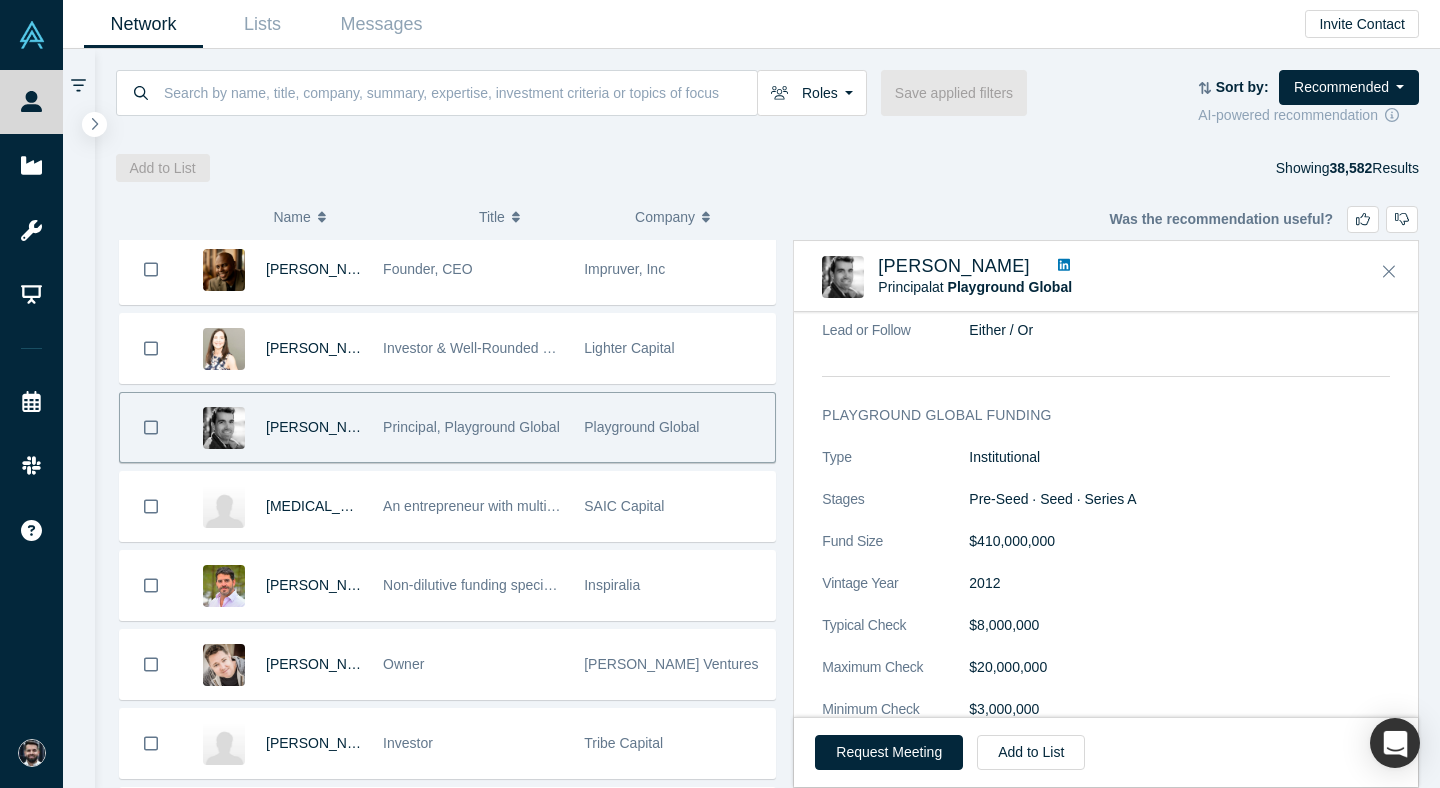 scroll, scrollTop: 1580, scrollLeft: 0, axis: vertical 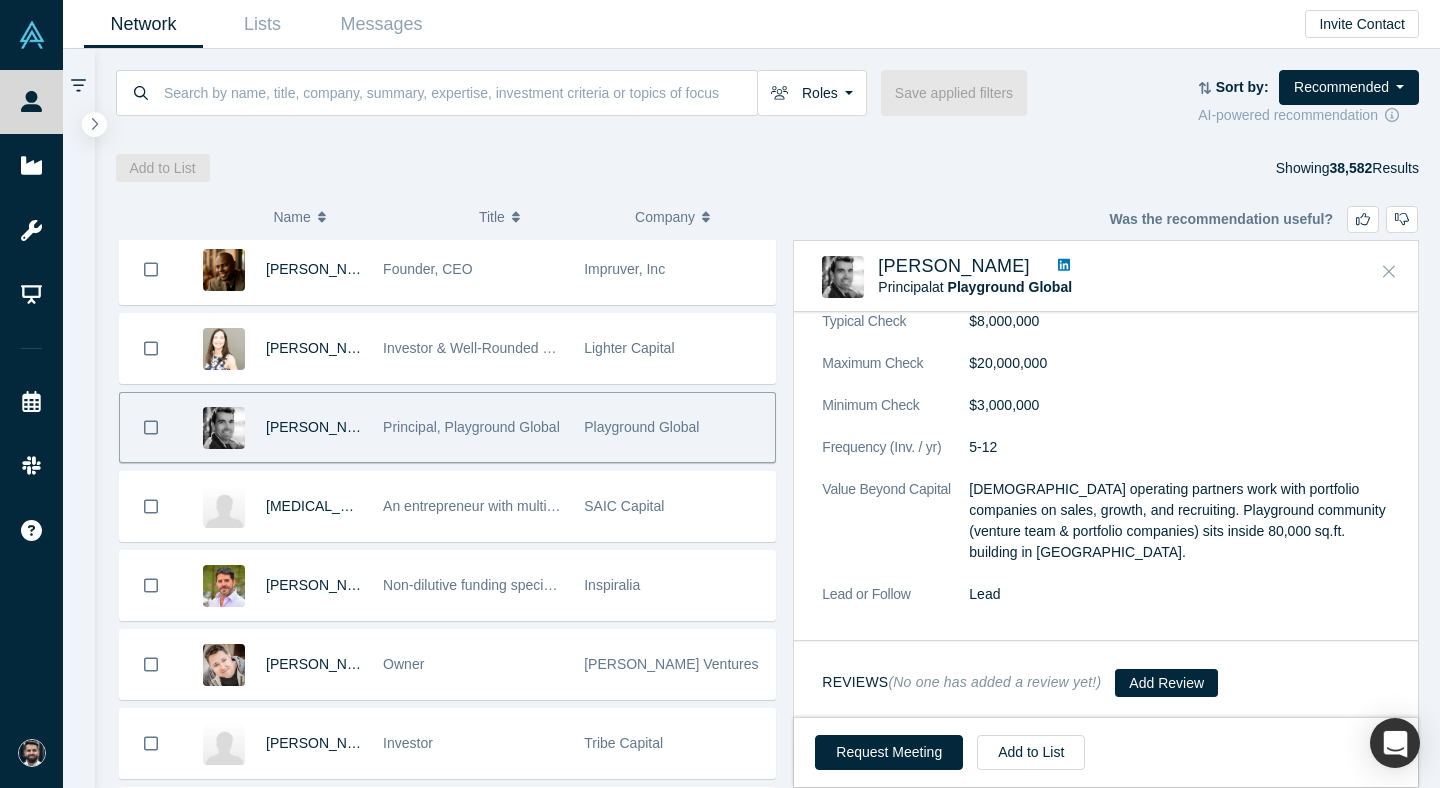click at bounding box center [1389, 272] 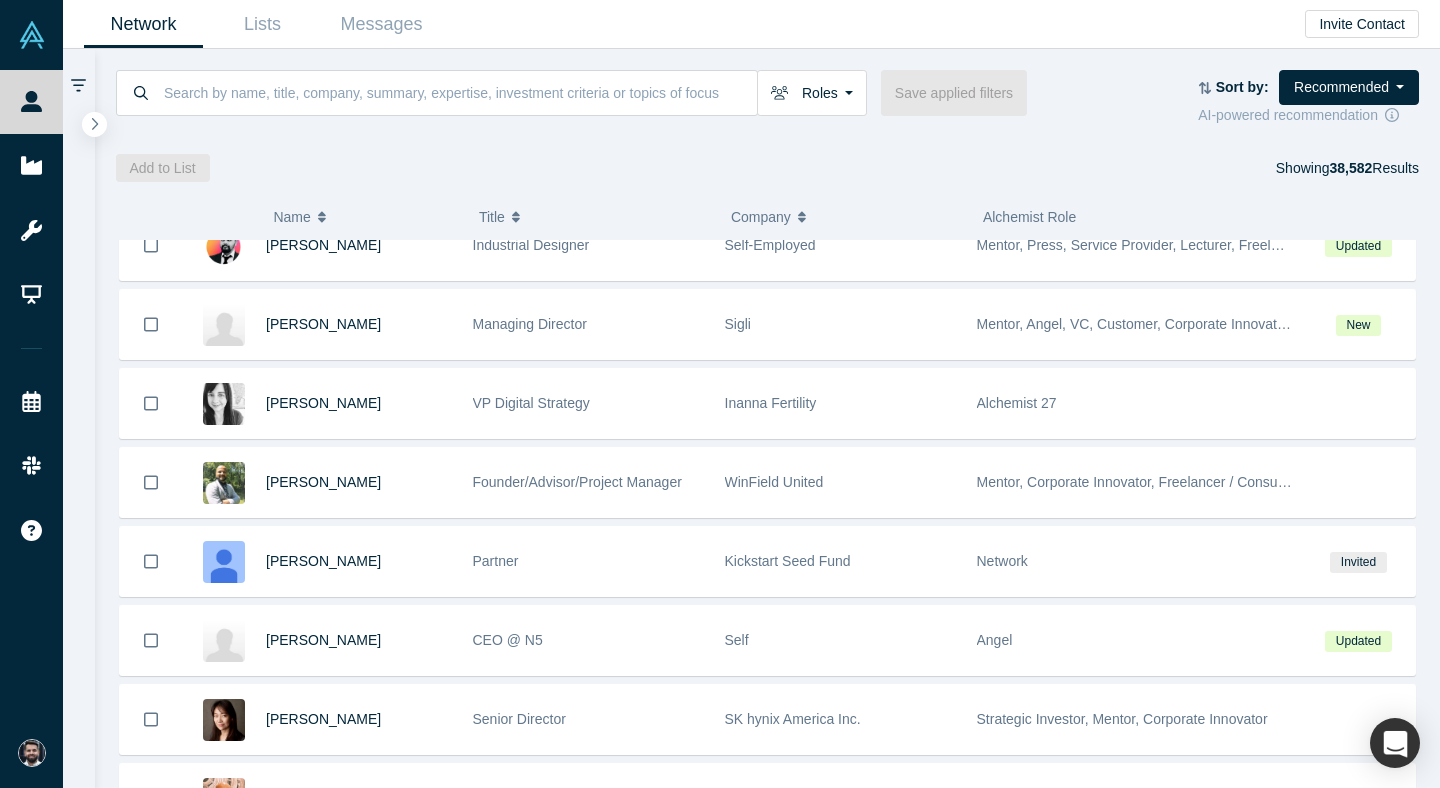scroll, scrollTop: 12001, scrollLeft: 0, axis: vertical 